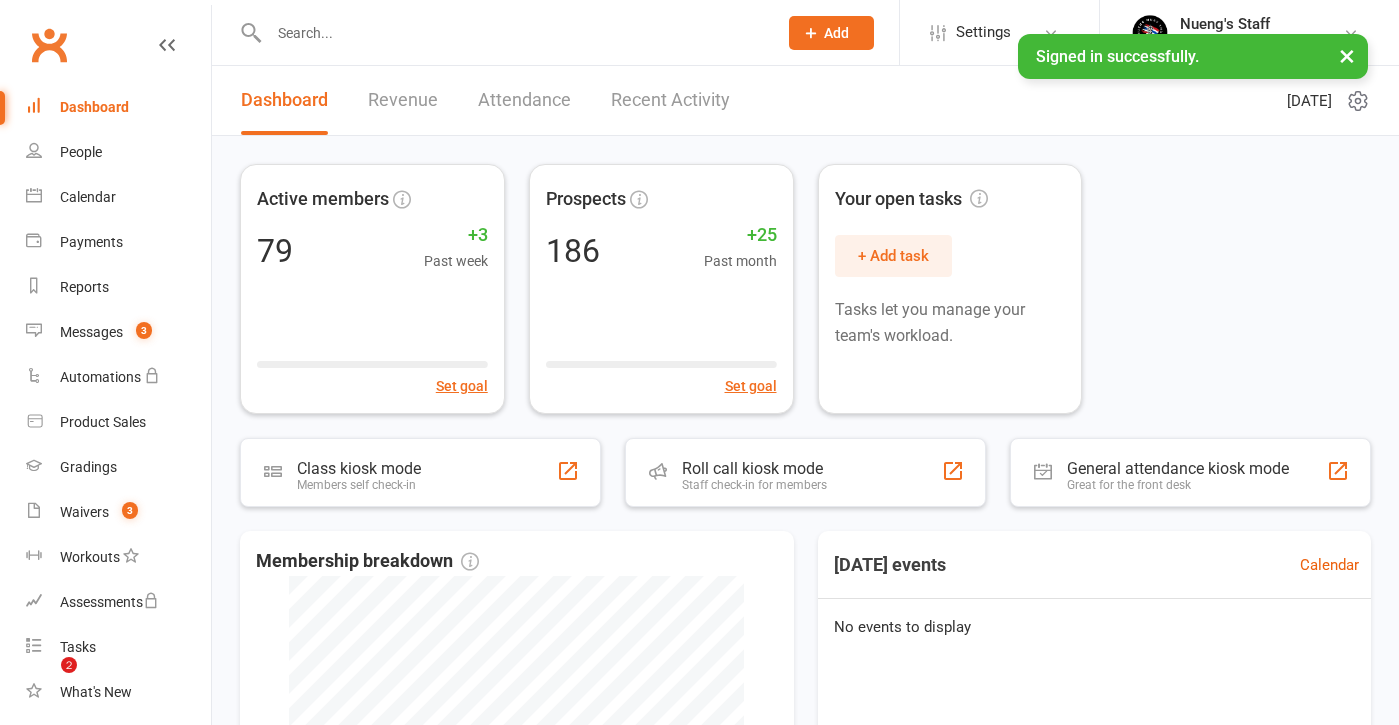 scroll, scrollTop: 0, scrollLeft: 0, axis: both 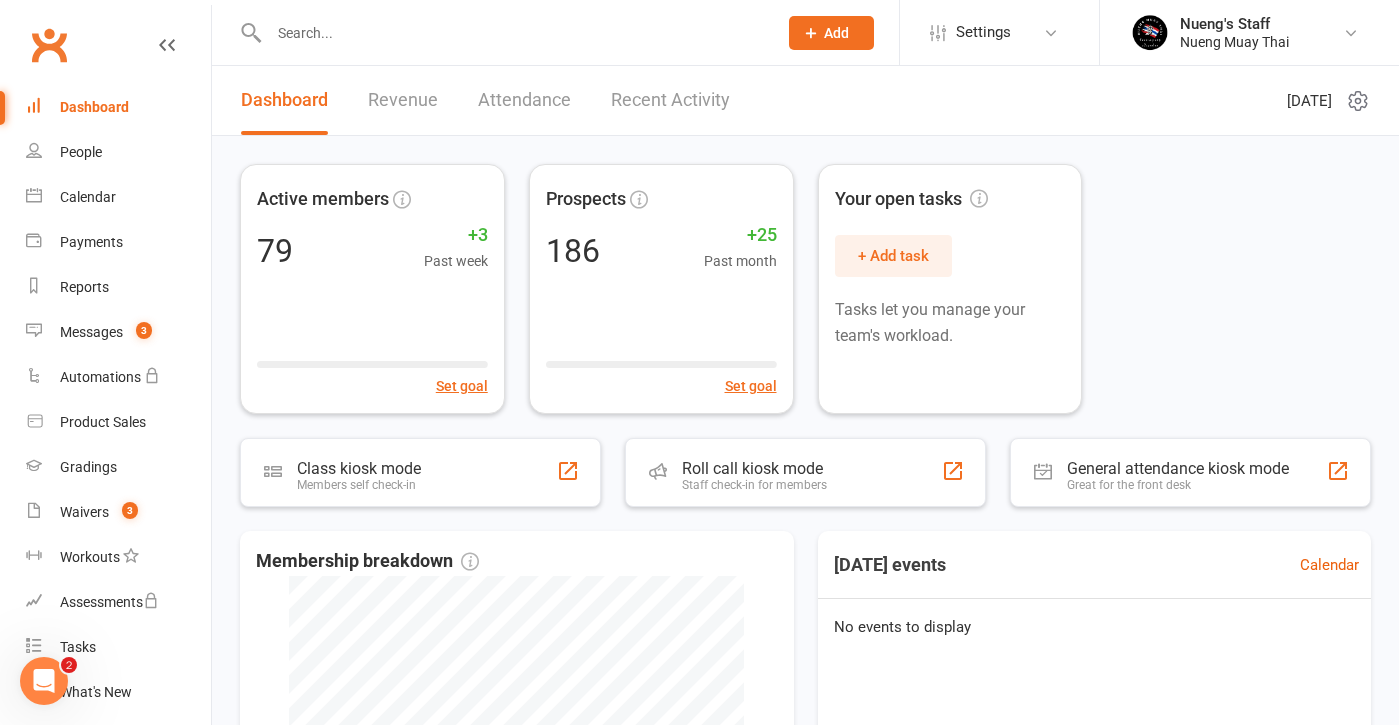 click at bounding box center (513, 33) 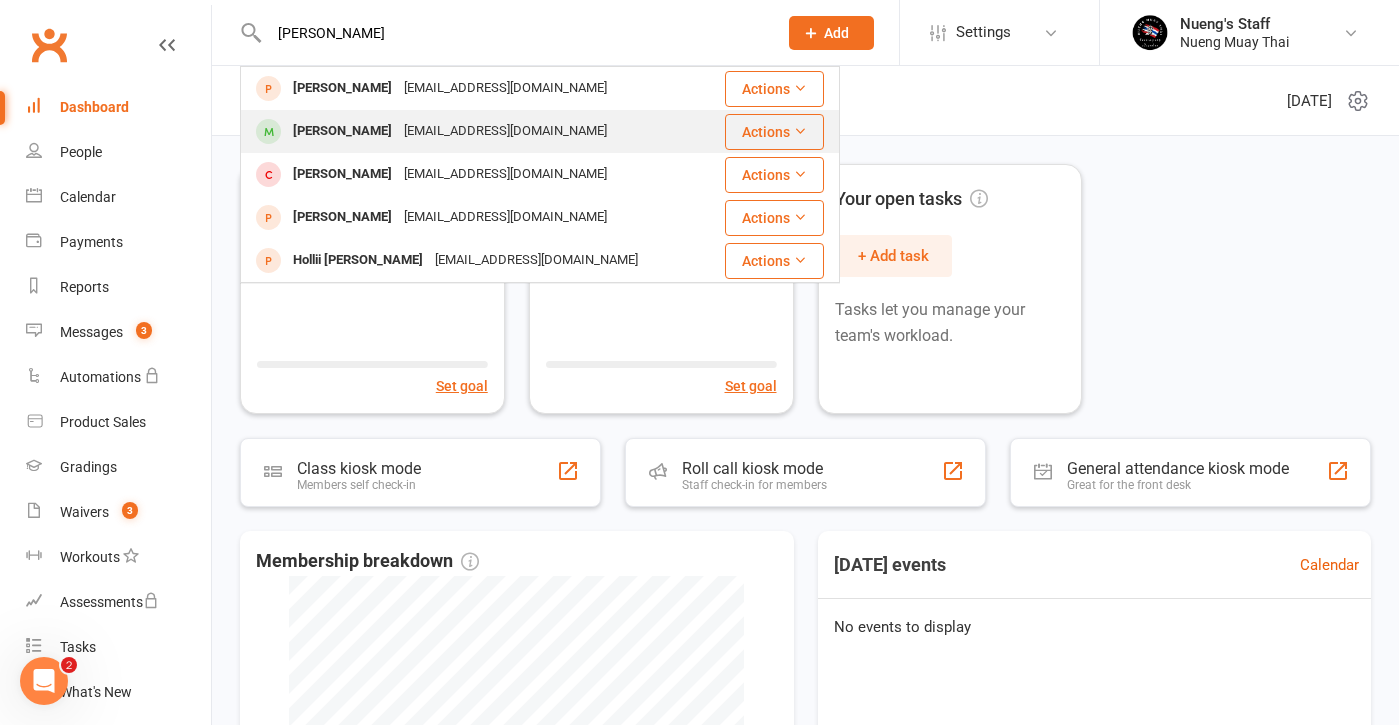 type on "[PERSON_NAME]" 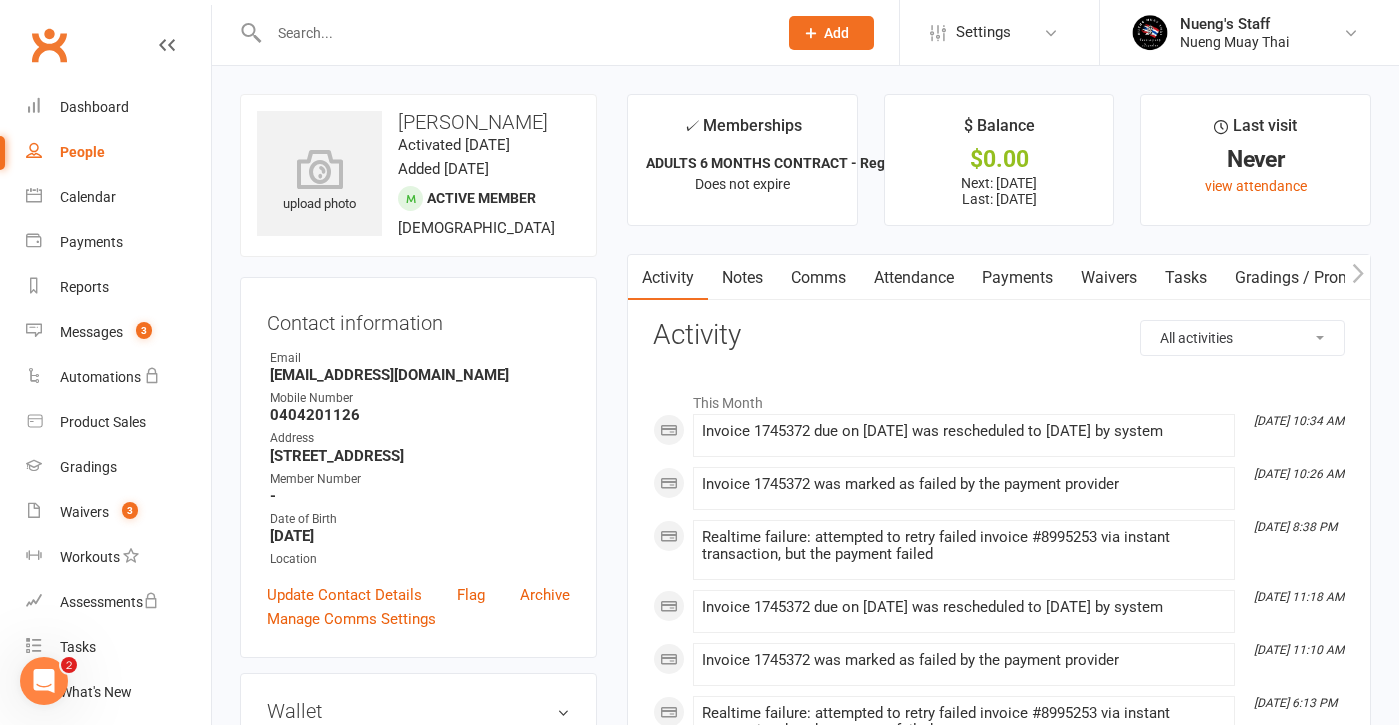 click on "Payments" at bounding box center (1017, 278) 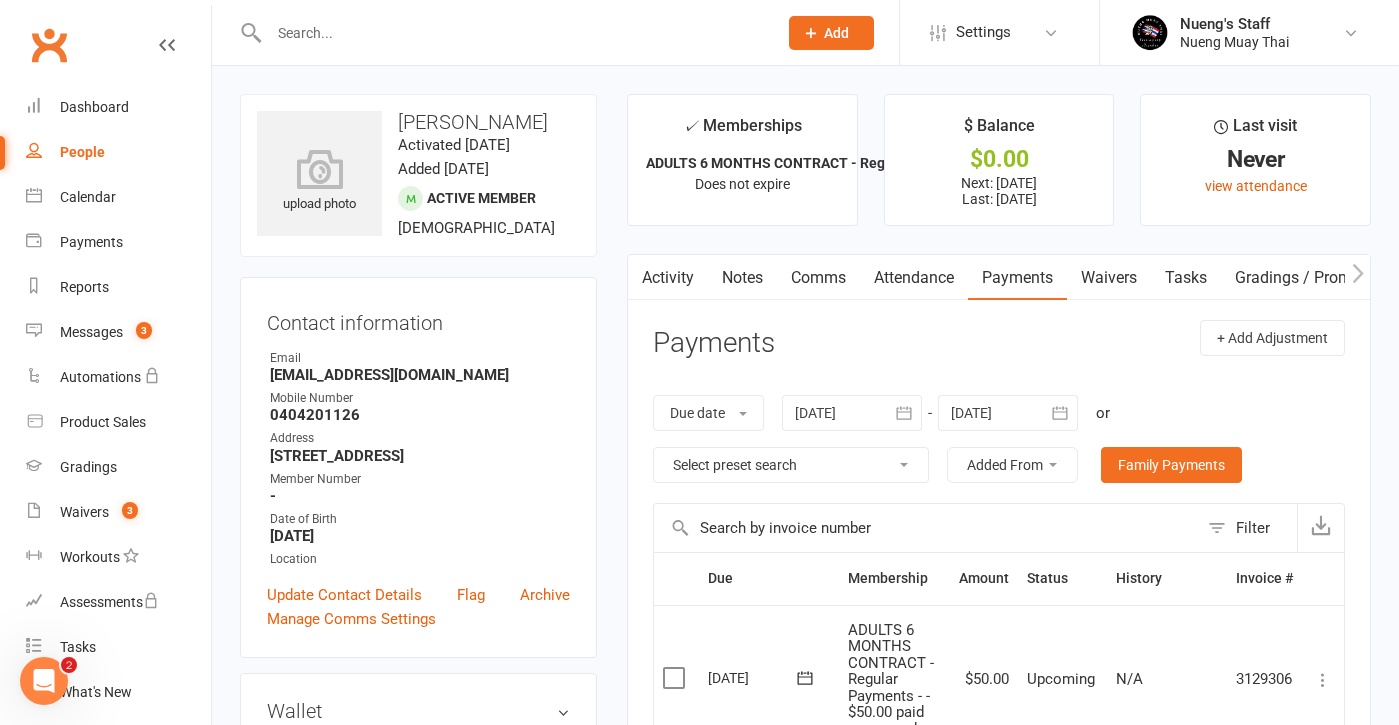 scroll, scrollTop: 0, scrollLeft: 0, axis: both 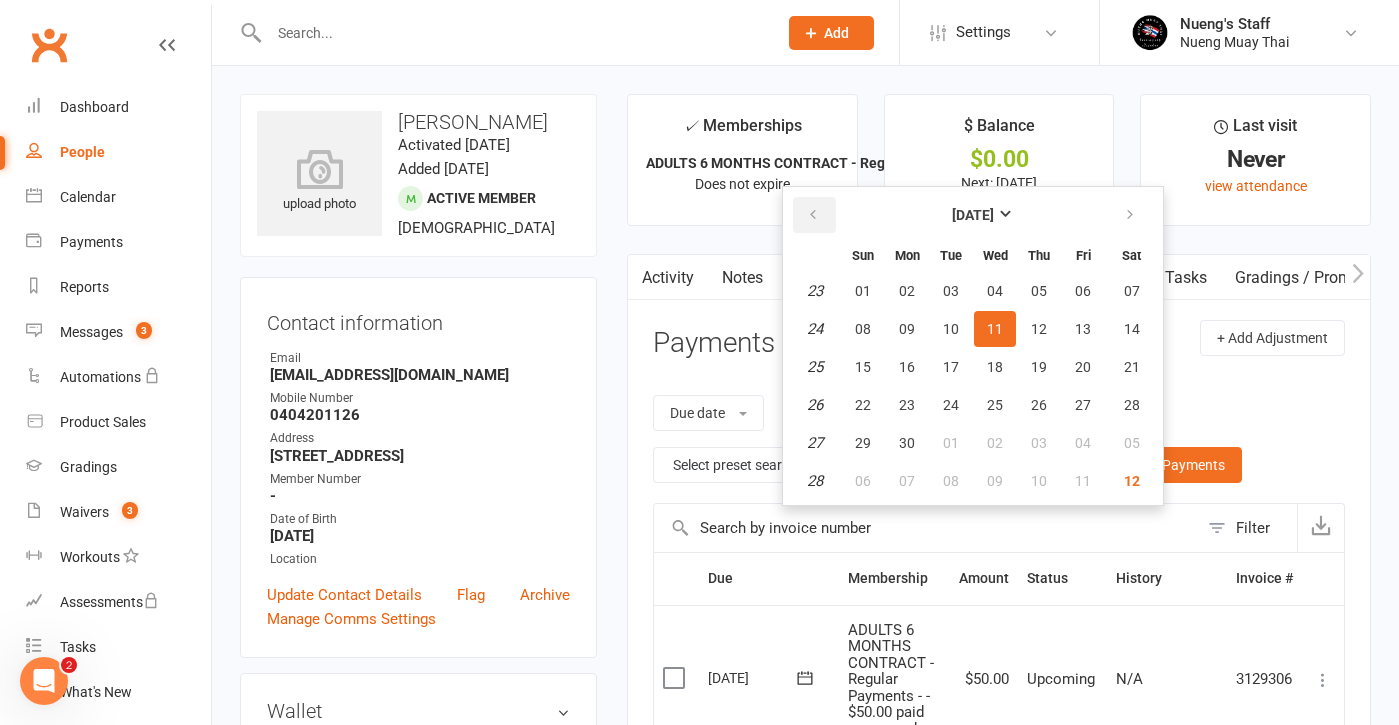 click at bounding box center [813, 215] 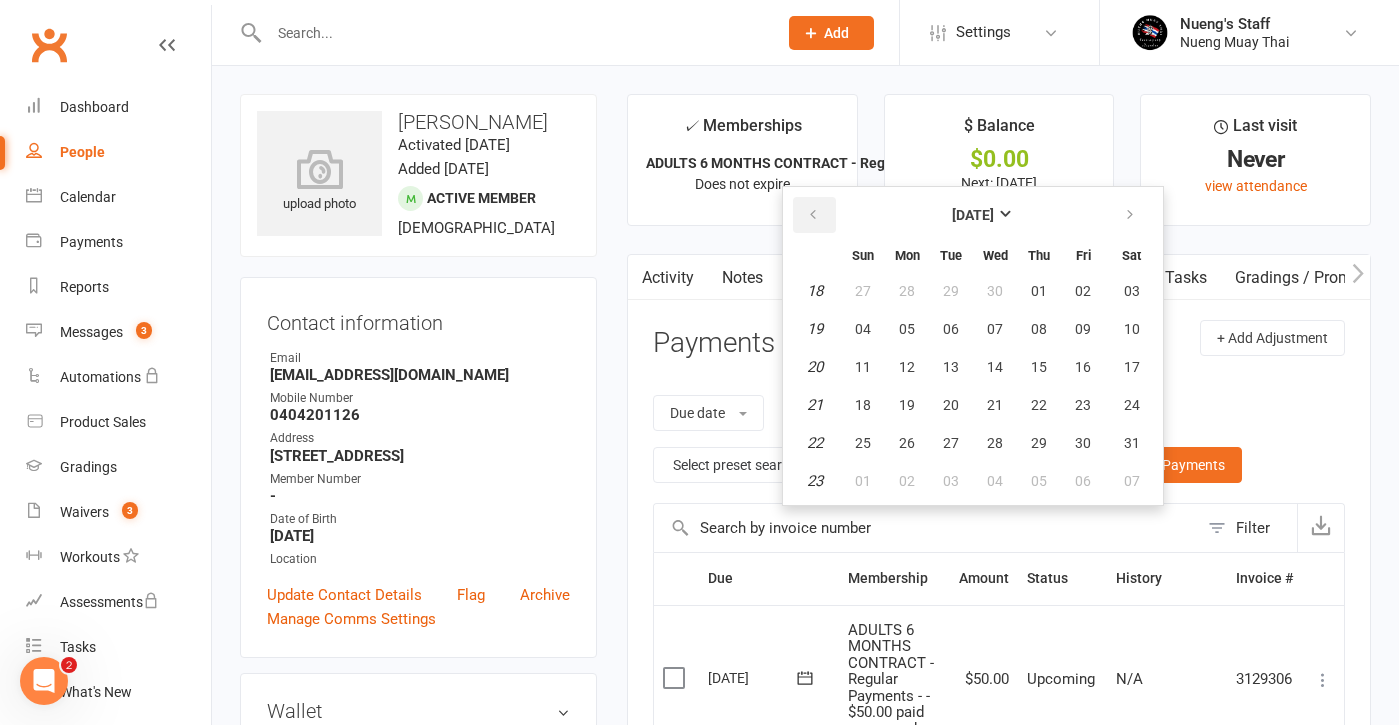 click at bounding box center (813, 215) 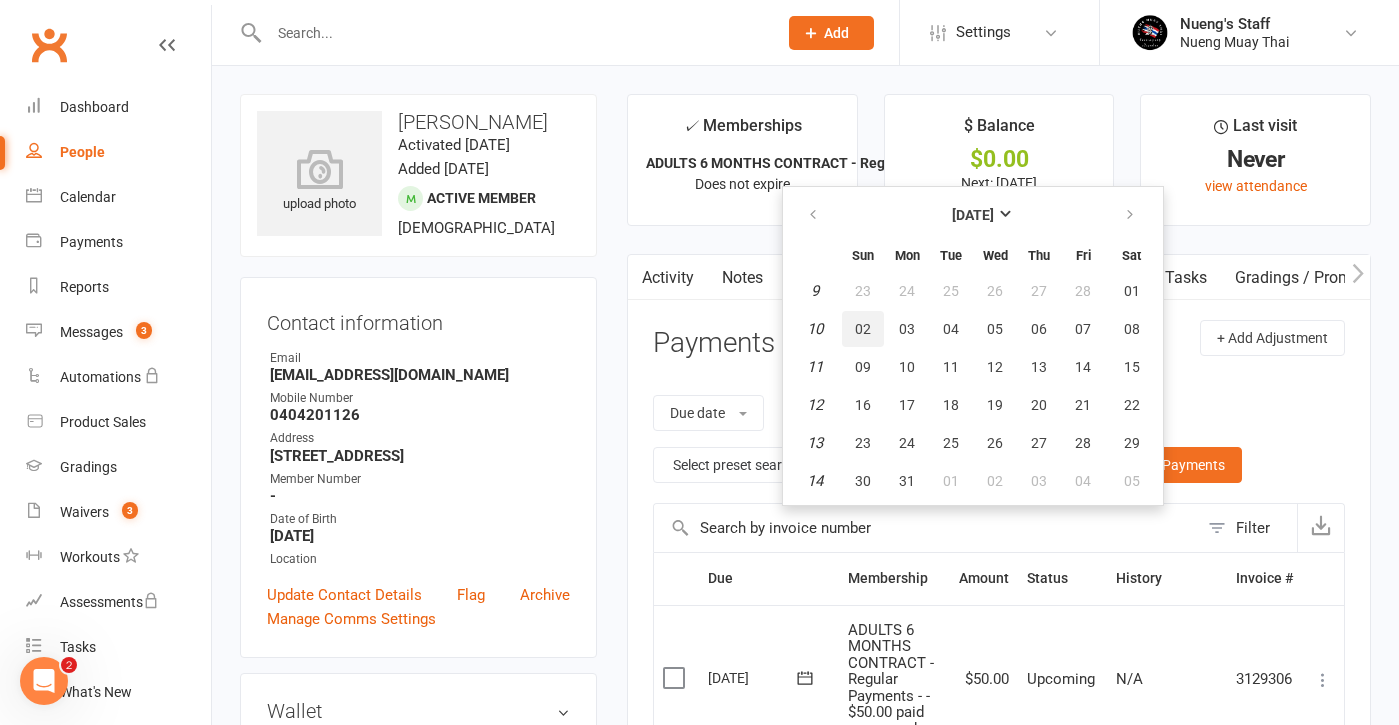 click on "02" at bounding box center (863, 329) 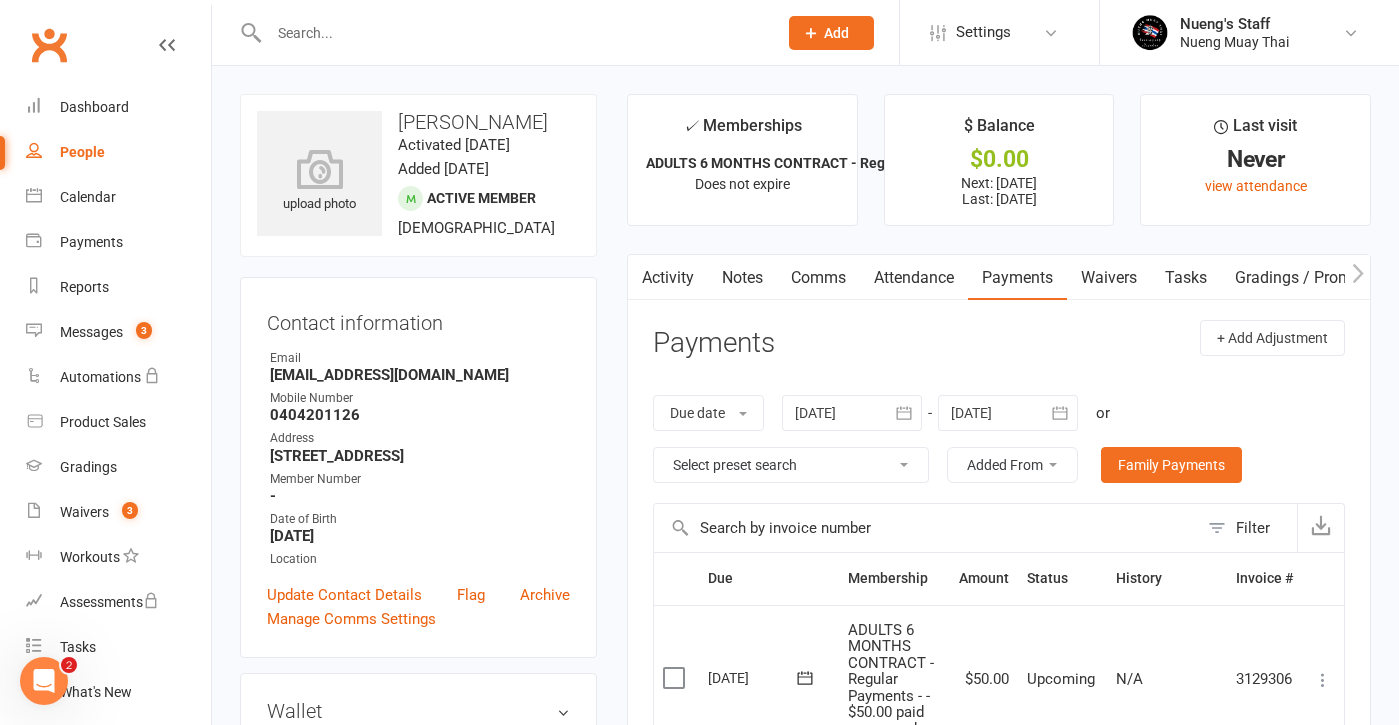 scroll, scrollTop: 0, scrollLeft: 0, axis: both 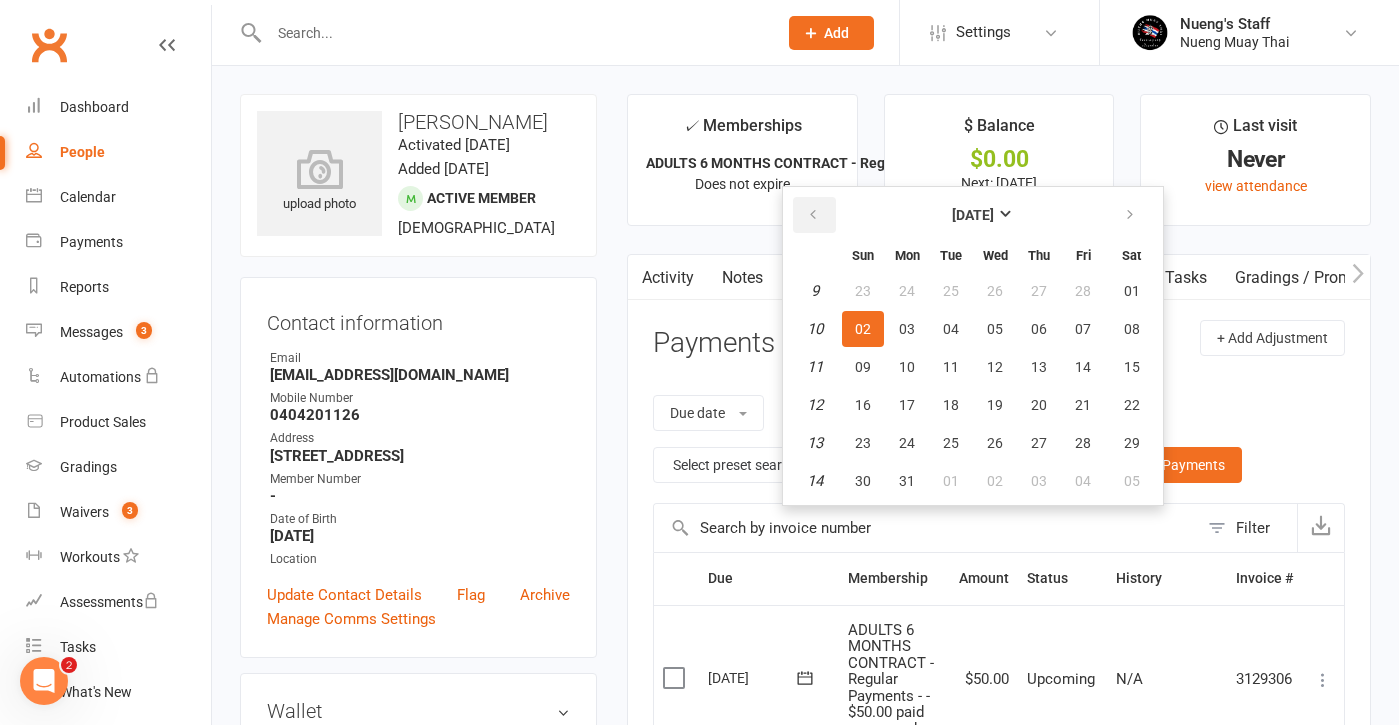 click at bounding box center (813, 215) 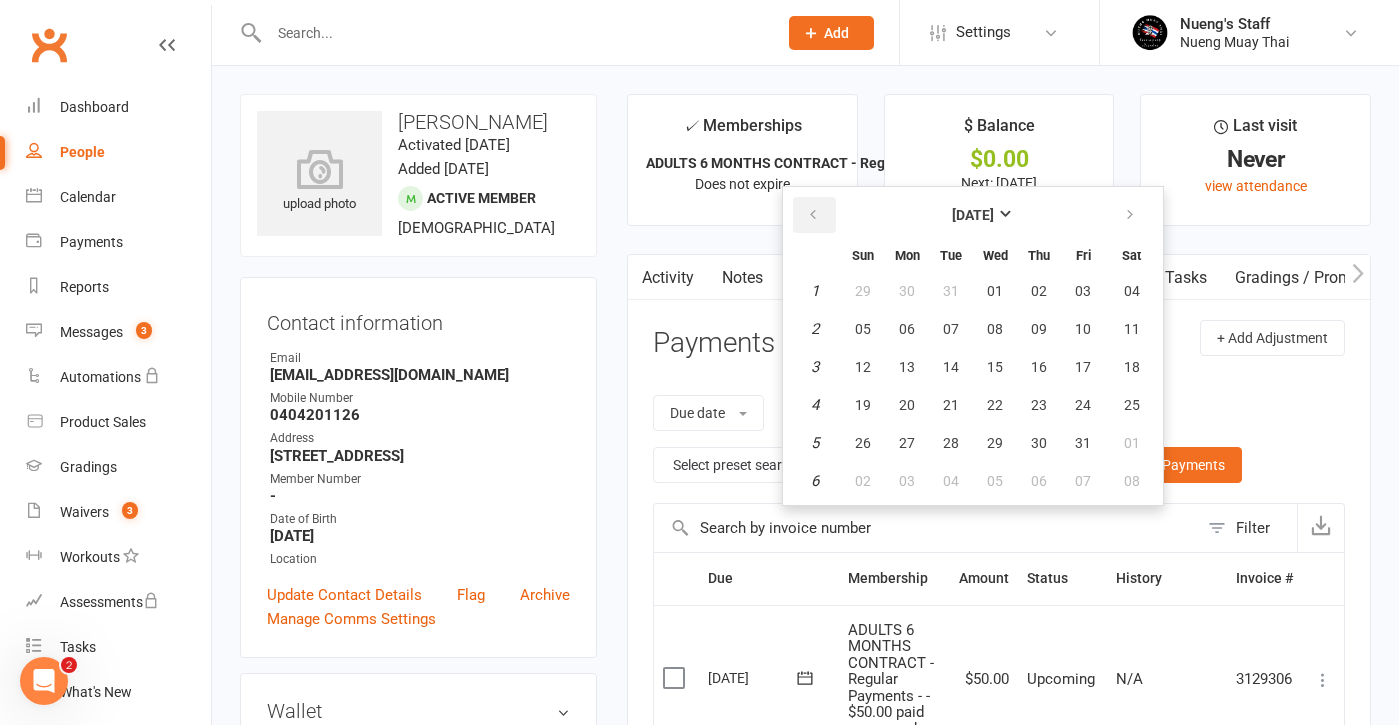 click at bounding box center (813, 215) 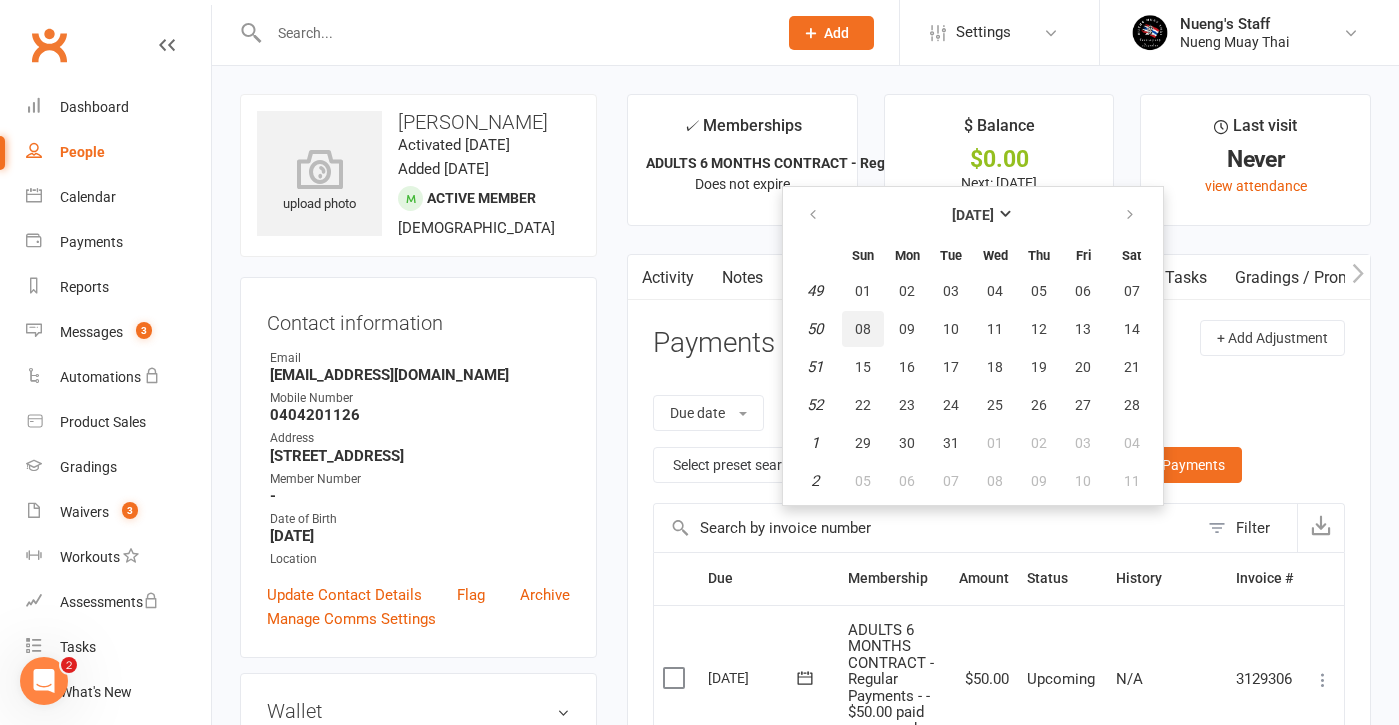 click on "08" at bounding box center [863, 329] 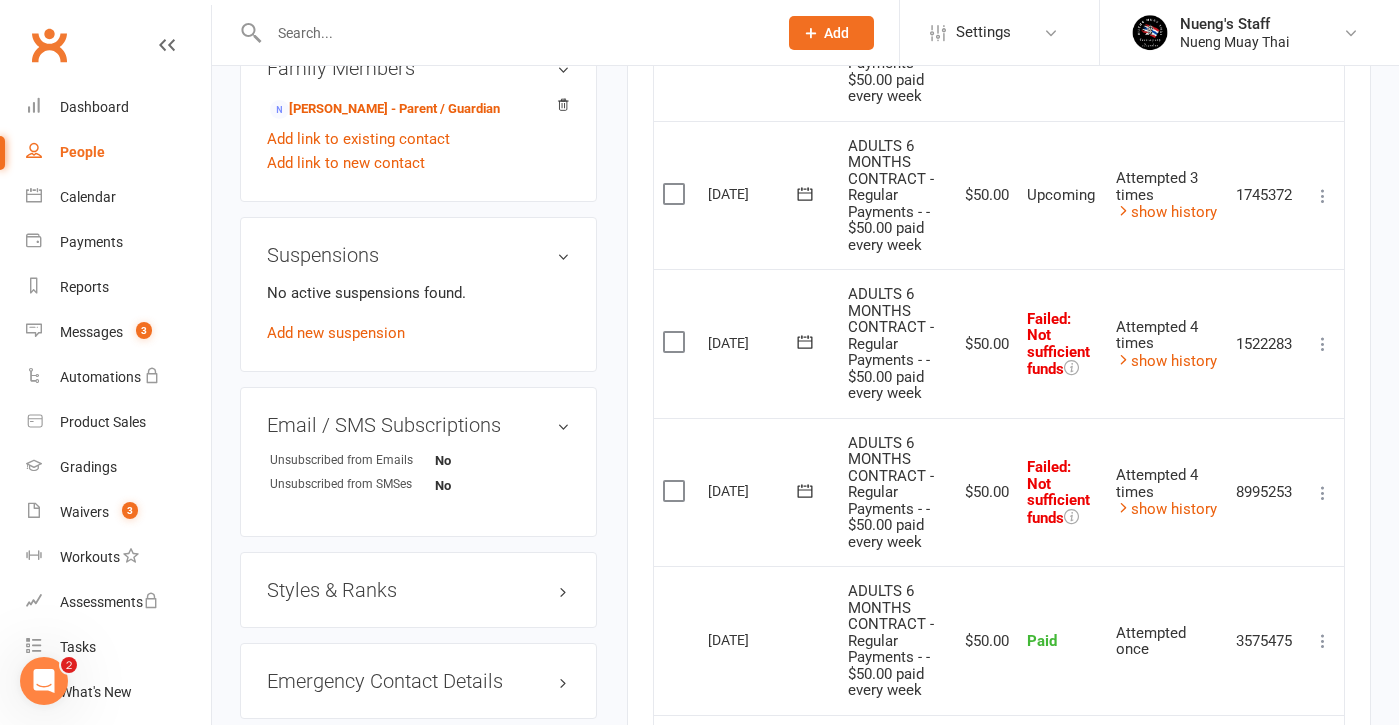 scroll, scrollTop: 1069, scrollLeft: 0, axis: vertical 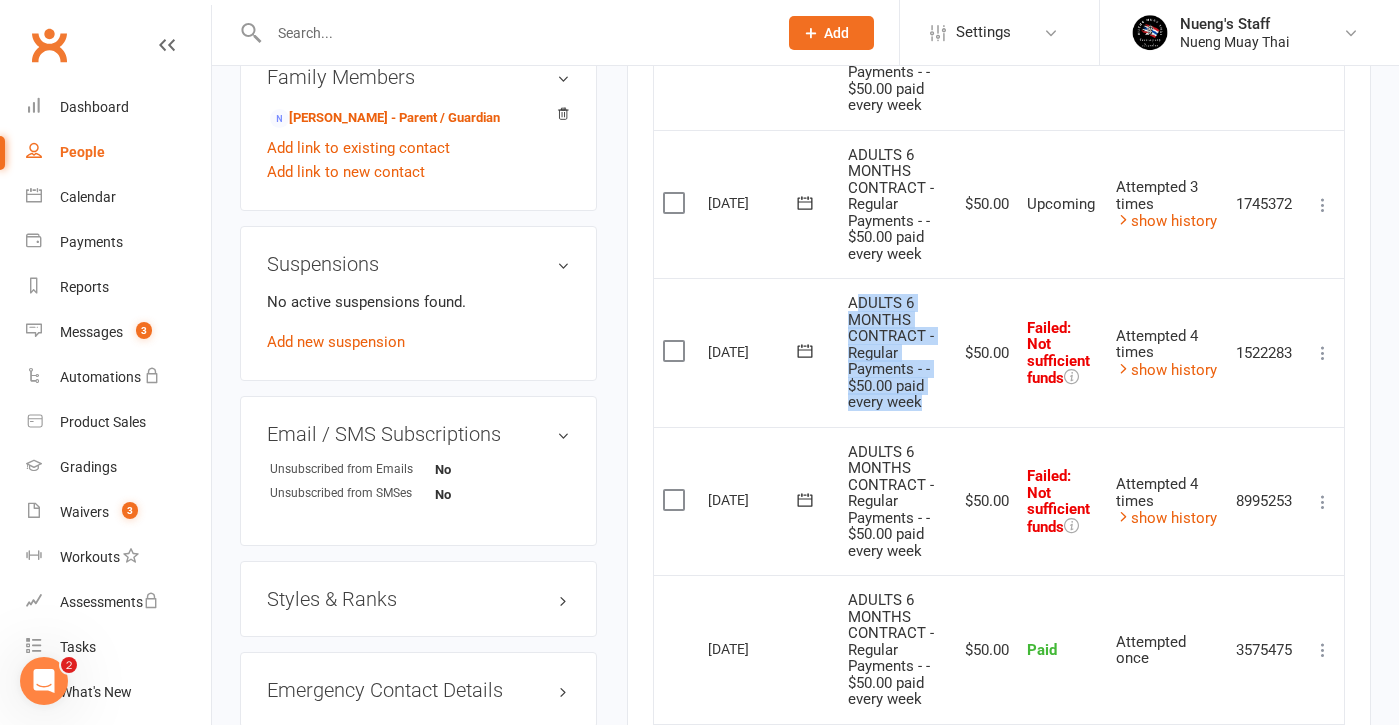 drag, startPoint x: 929, startPoint y: 385, endPoint x: 853, endPoint y: 284, distance: 126.40016 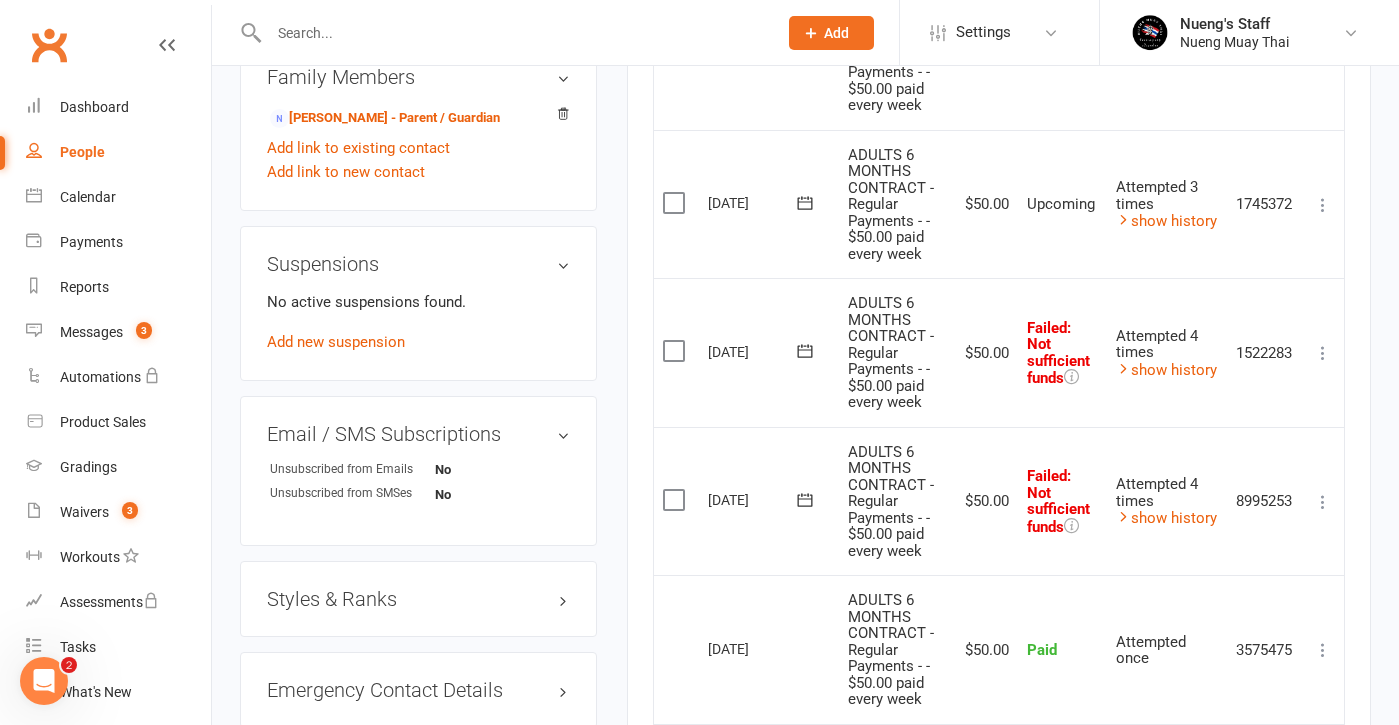 click on "Attempted 4 times  show history" at bounding box center (1167, 352) 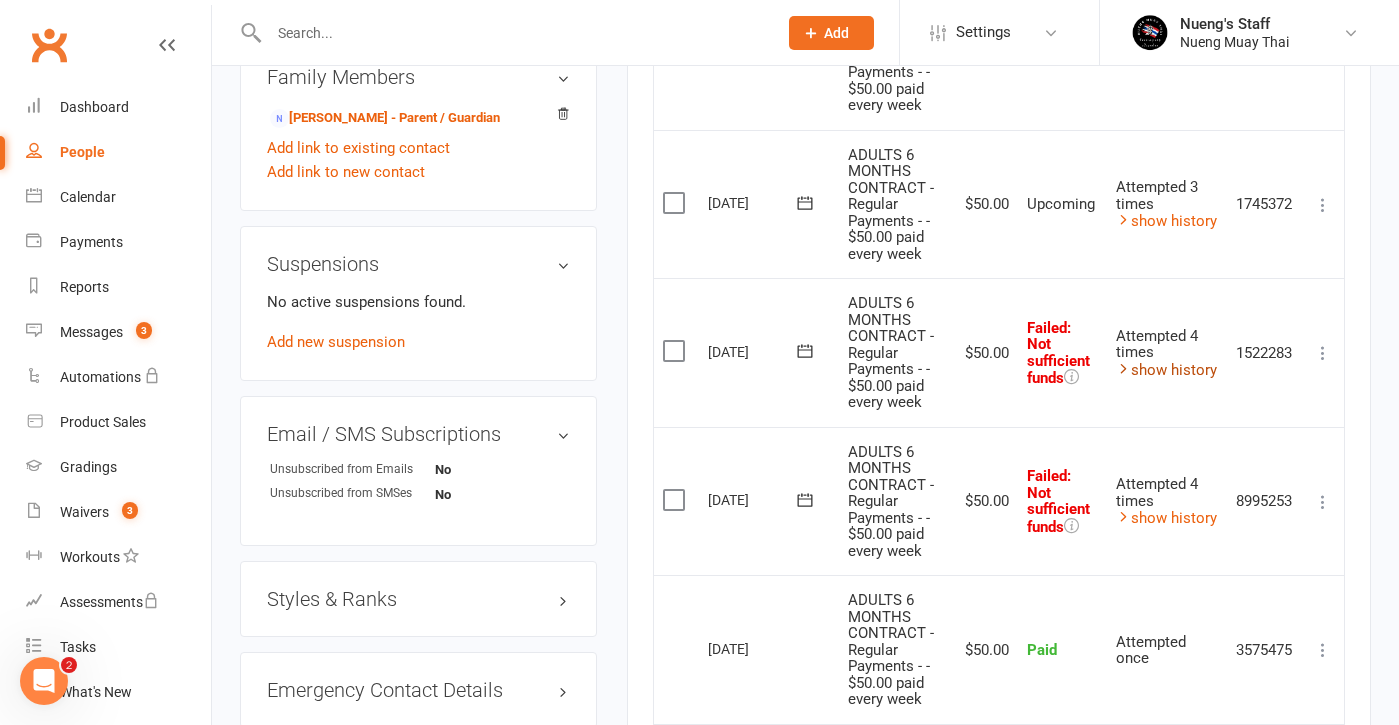 click on "show history" at bounding box center (1166, 370) 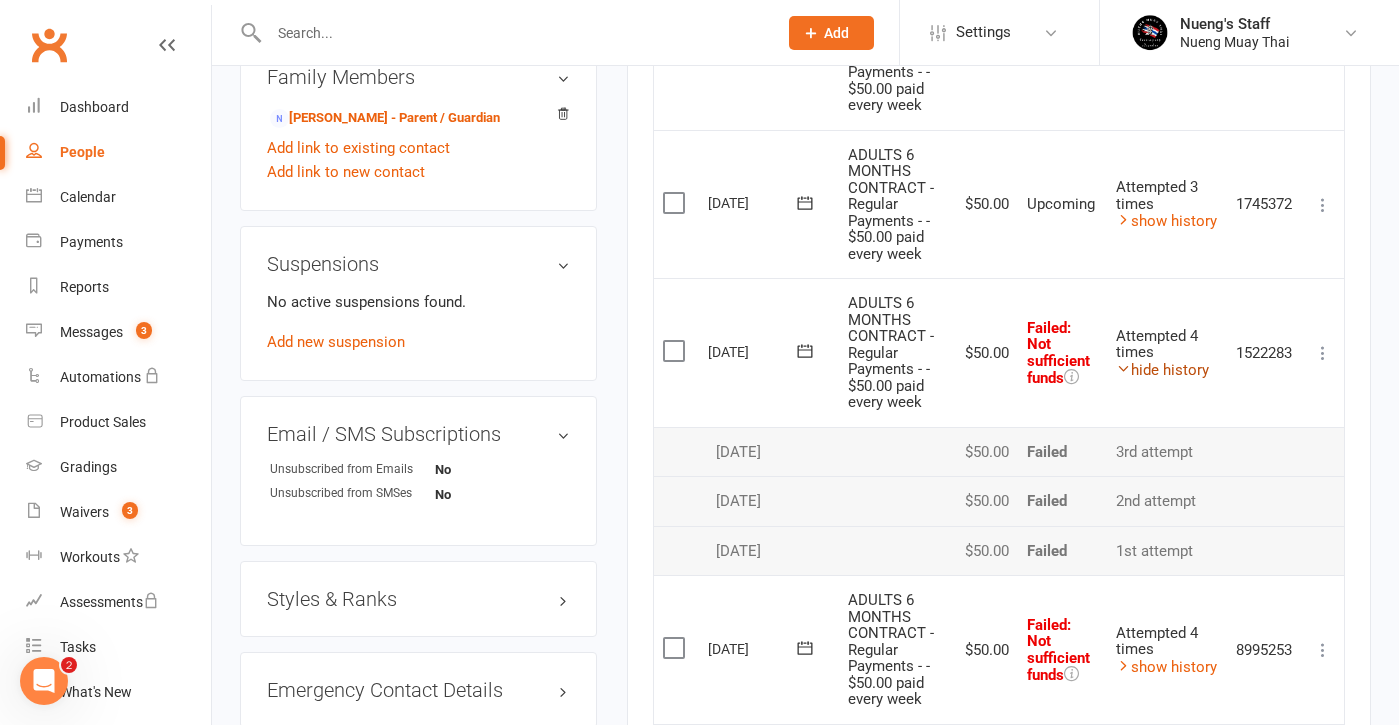 click on "hide history" at bounding box center (1162, 370) 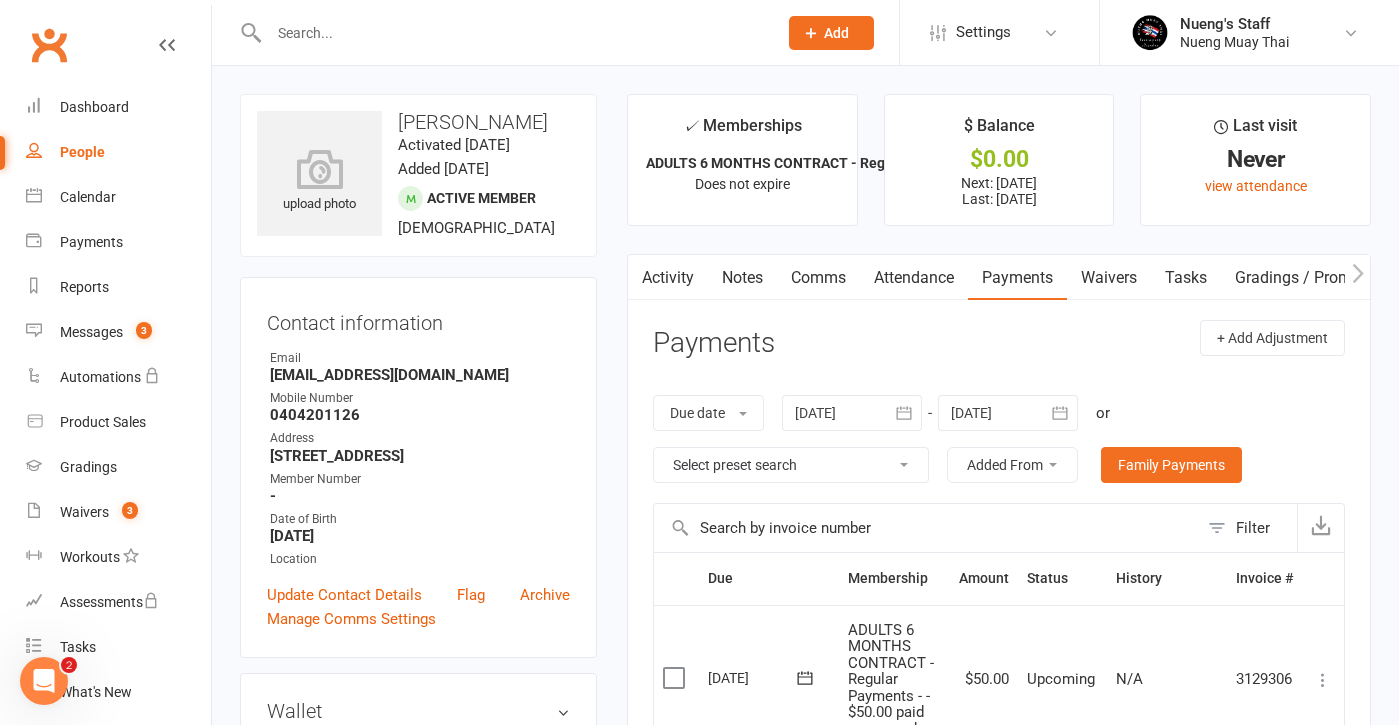 scroll, scrollTop: 0, scrollLeft: 0, axis: both 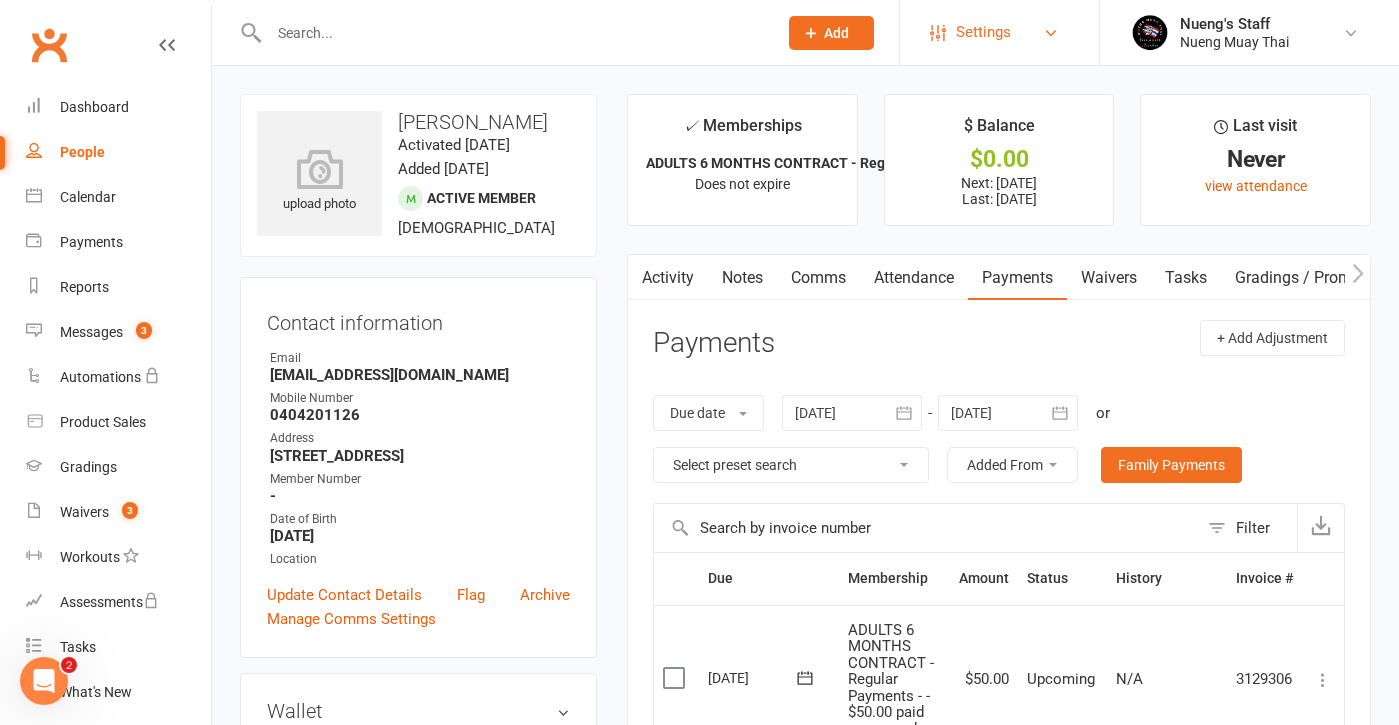 click on "Settings" at bounding box center [999, 32] 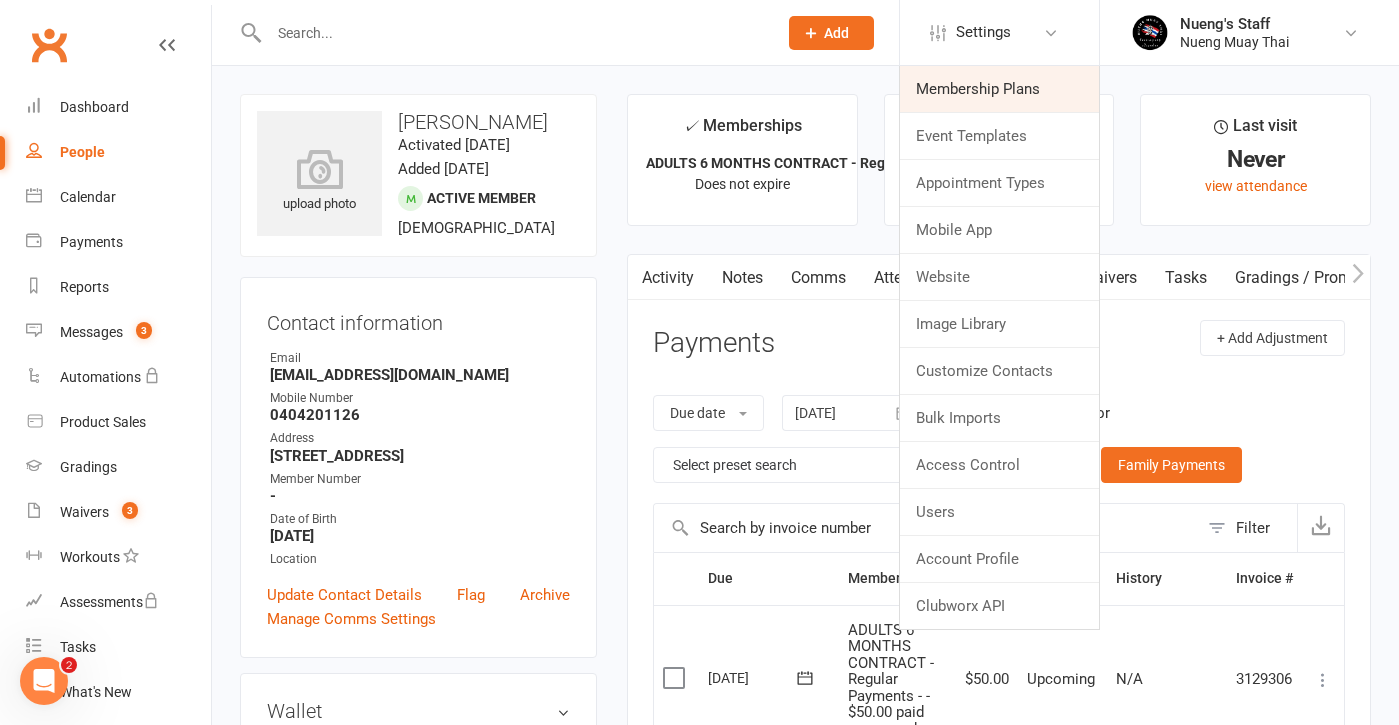click on "Membership Plans" at bounding box center (999, 89) 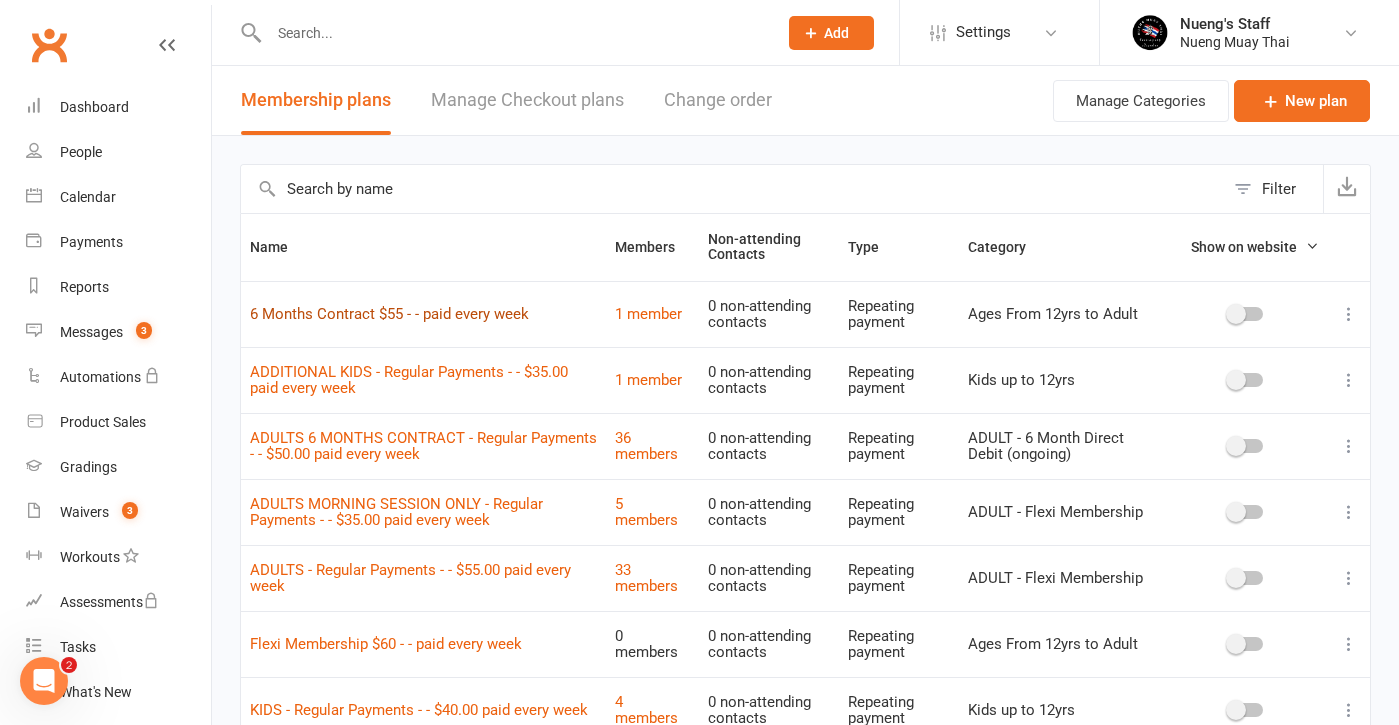 click on "6 Months Contract $55 - - paid every week" at bounding box center (389, 314) 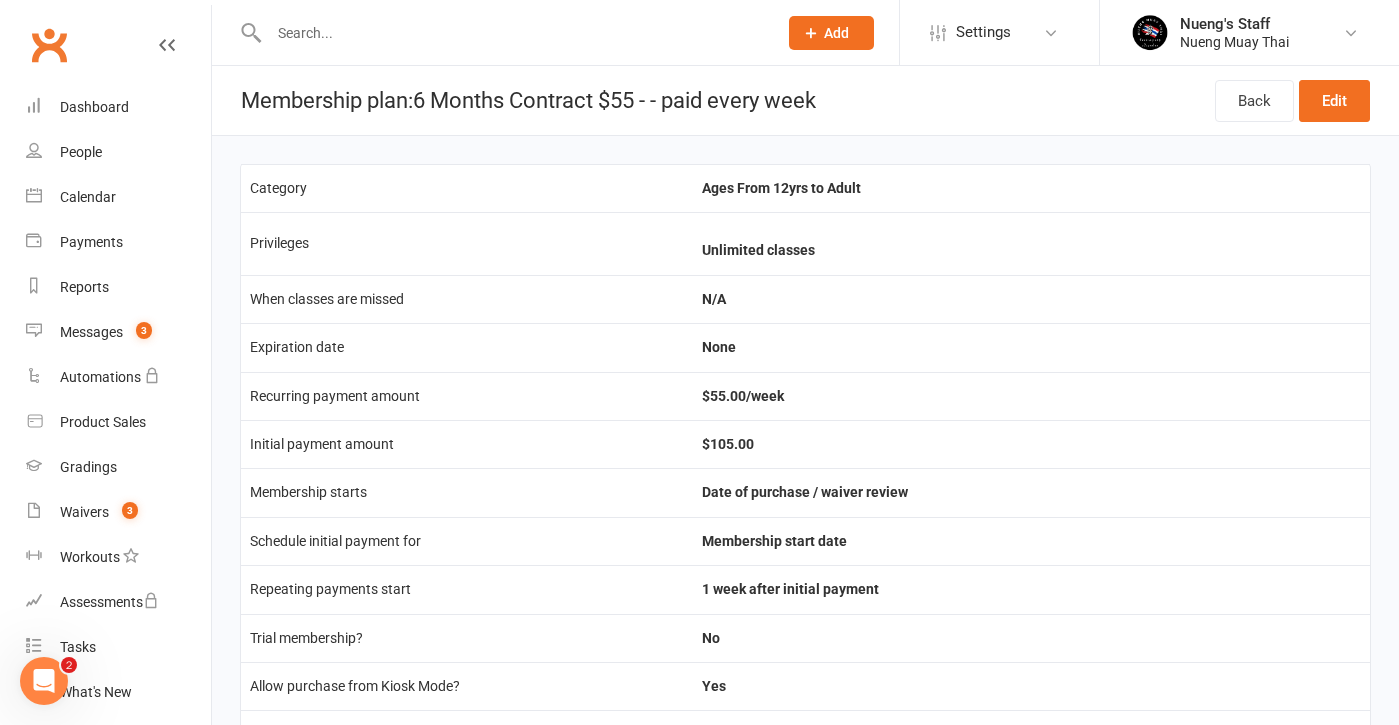 scroll, scrollTop: 0, scrollLeft: 0, axis: both 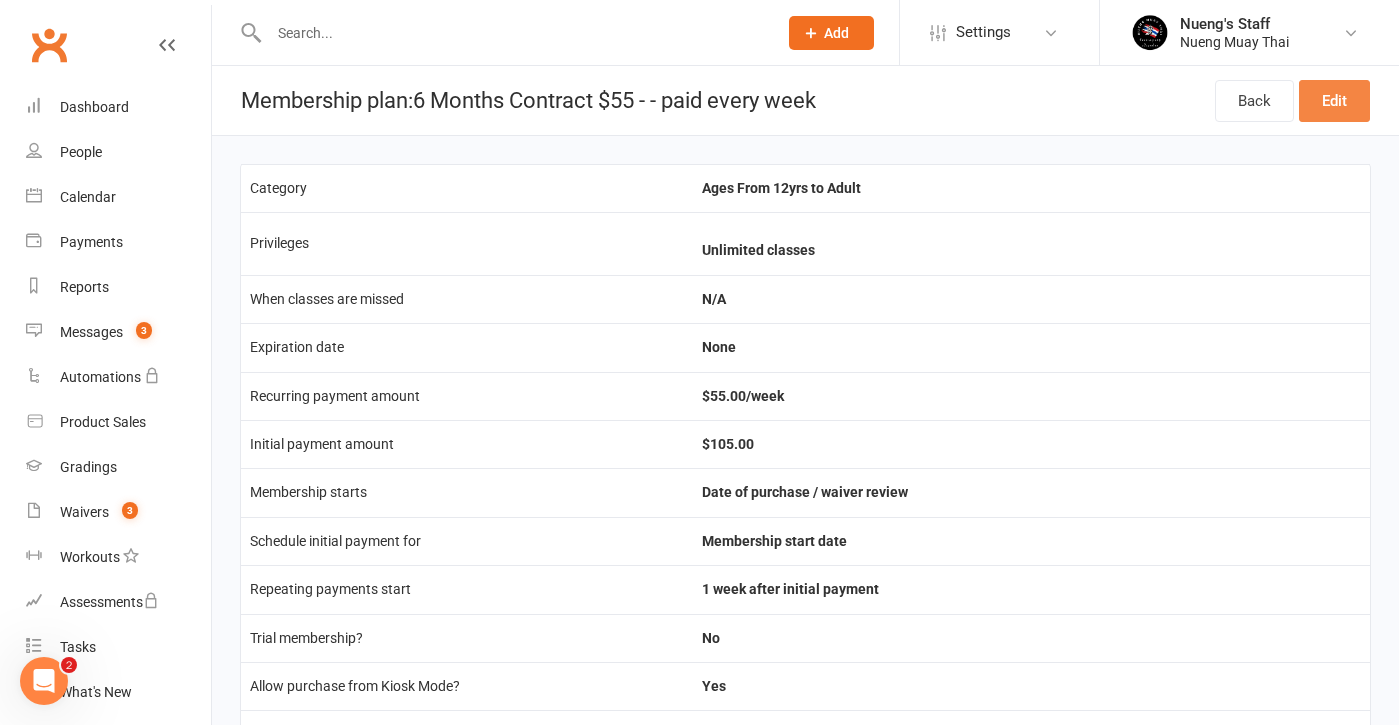 click on "Edit" at bounding box center [1334, 101] 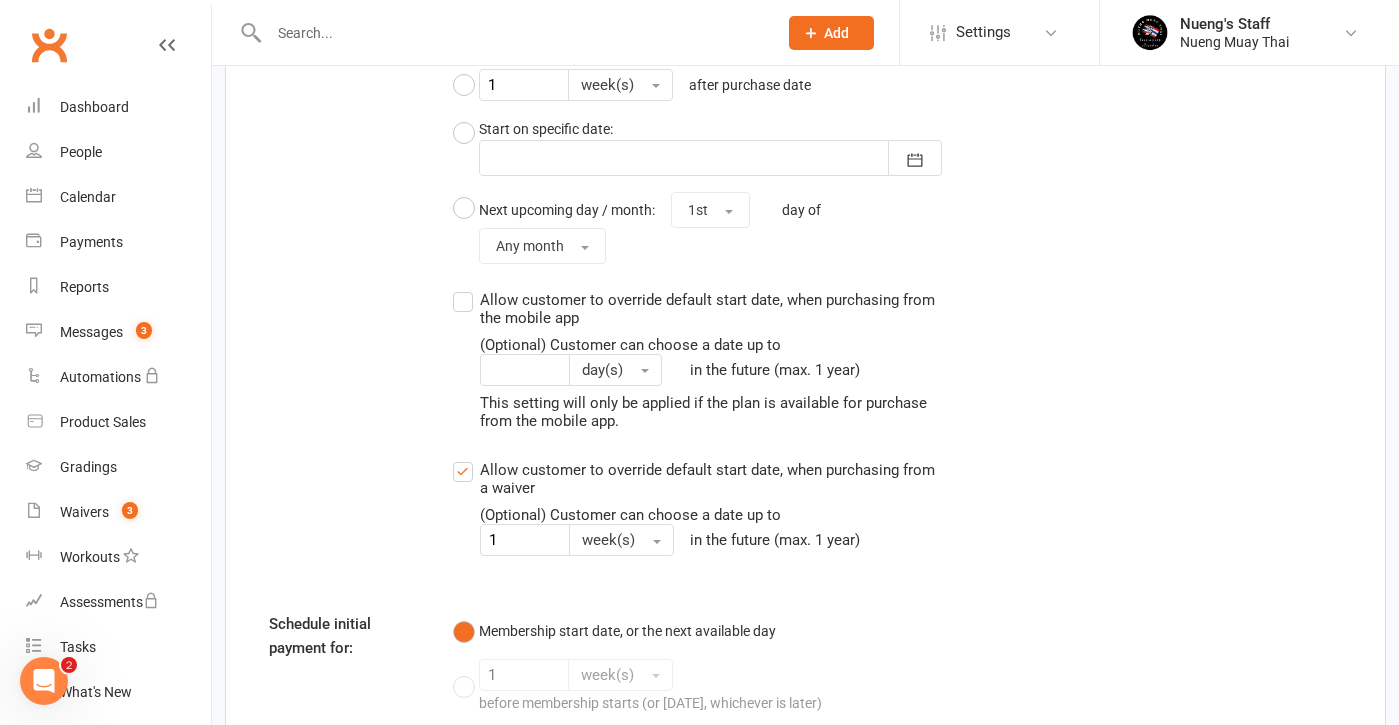 scroll, scrollTop: 1952, scrollLeft: 0, axis: vertical 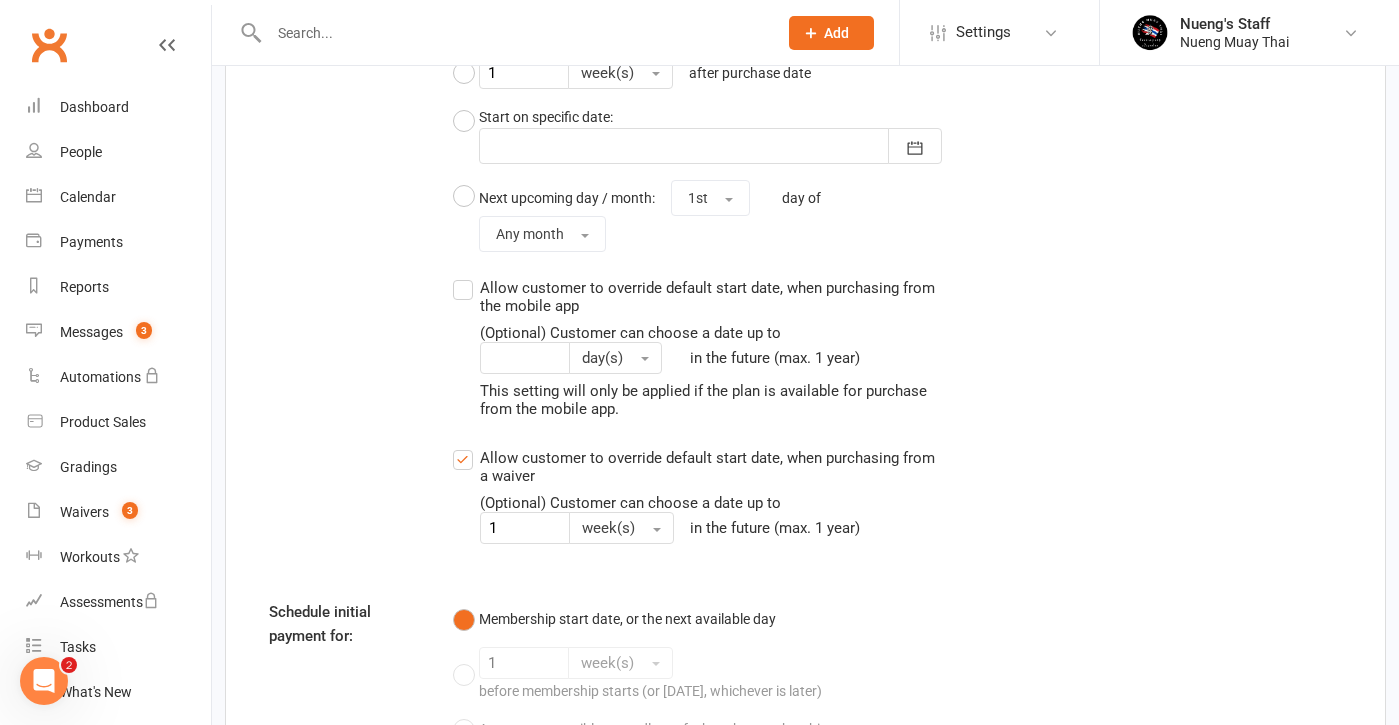 click on "Allow customer to override default start date, when purchasing from the mobile app  (Optional) Customer can choose a date up to
day(s)
in the future (max. 1 year) This setting will only be applied if the plan is available for purchase from the mobile app." at bounding box center (711, 347) 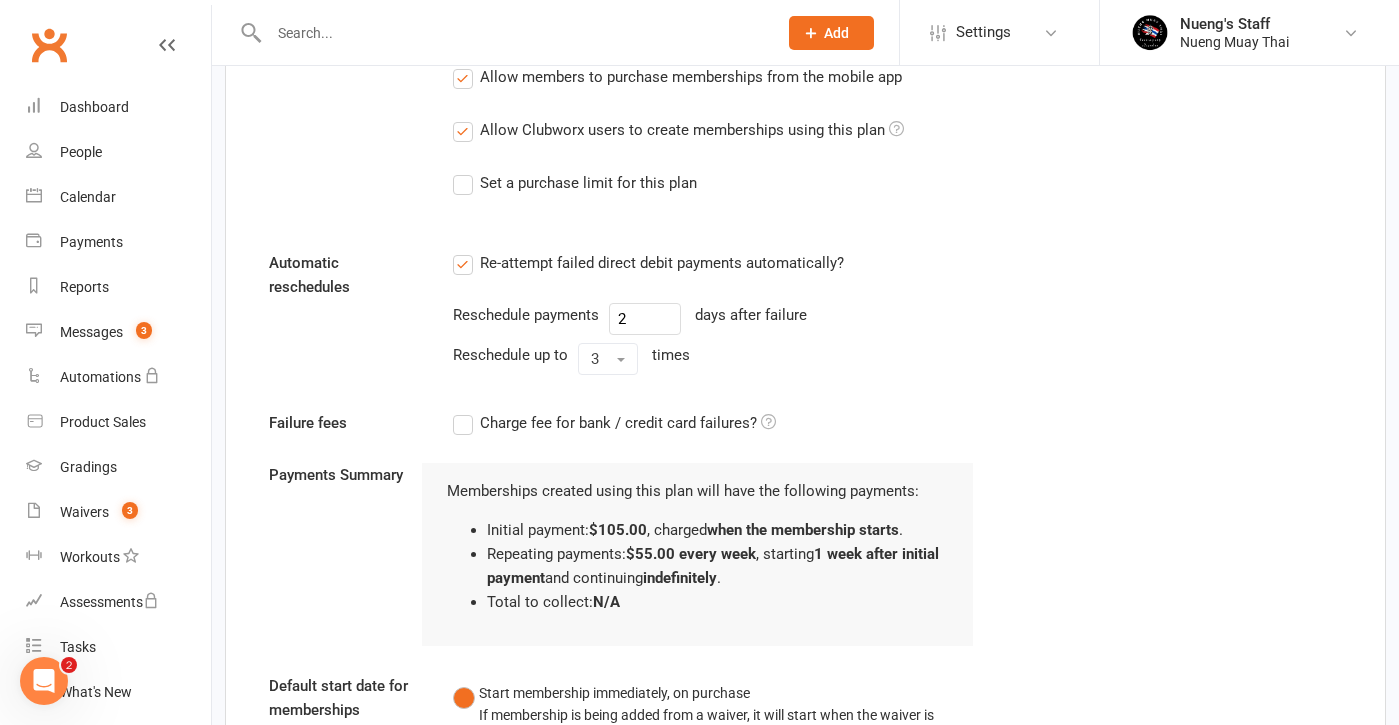 scroll, scrollTop: 1220, scrollLeft: 0, axis: vertical 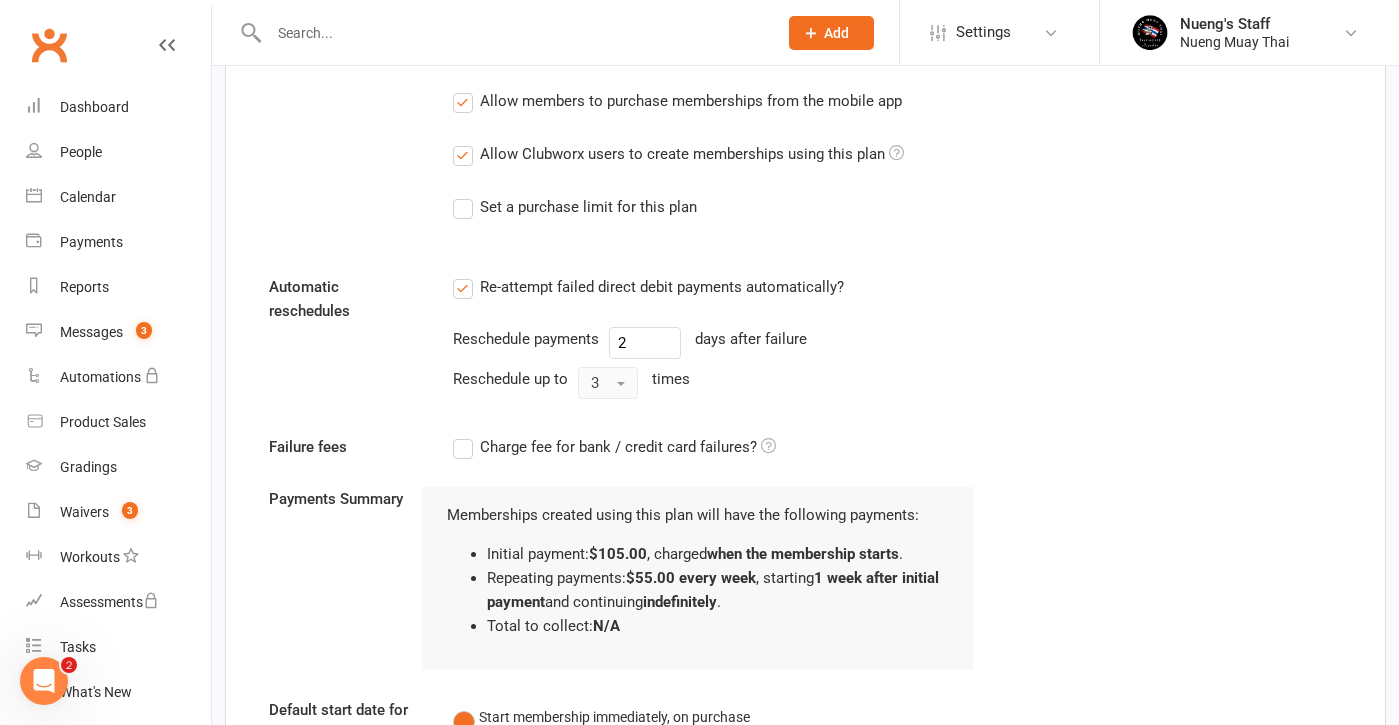 click on "3" at bounding box center (608, 383) 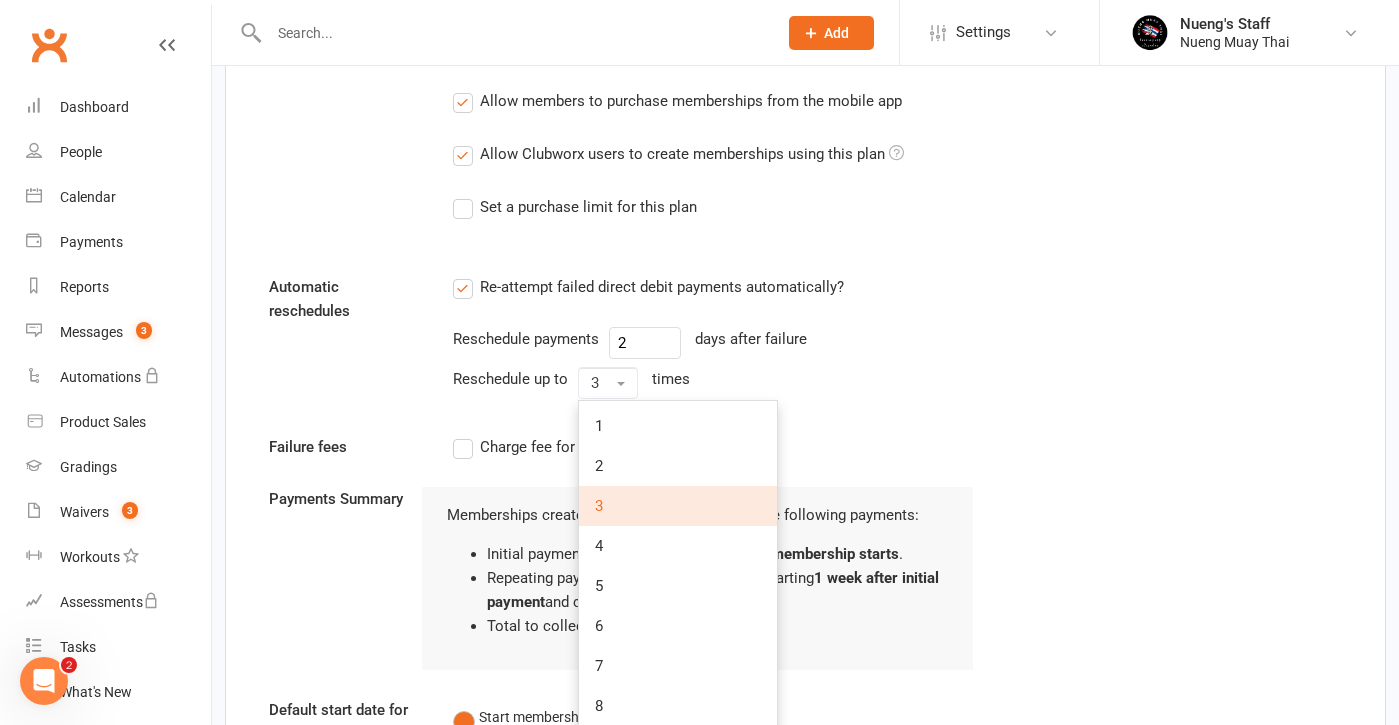 click on "Reschedule up to
3
1
2
3
4
5
6
7
8
9
10
times" at bounding box center [714, 383] 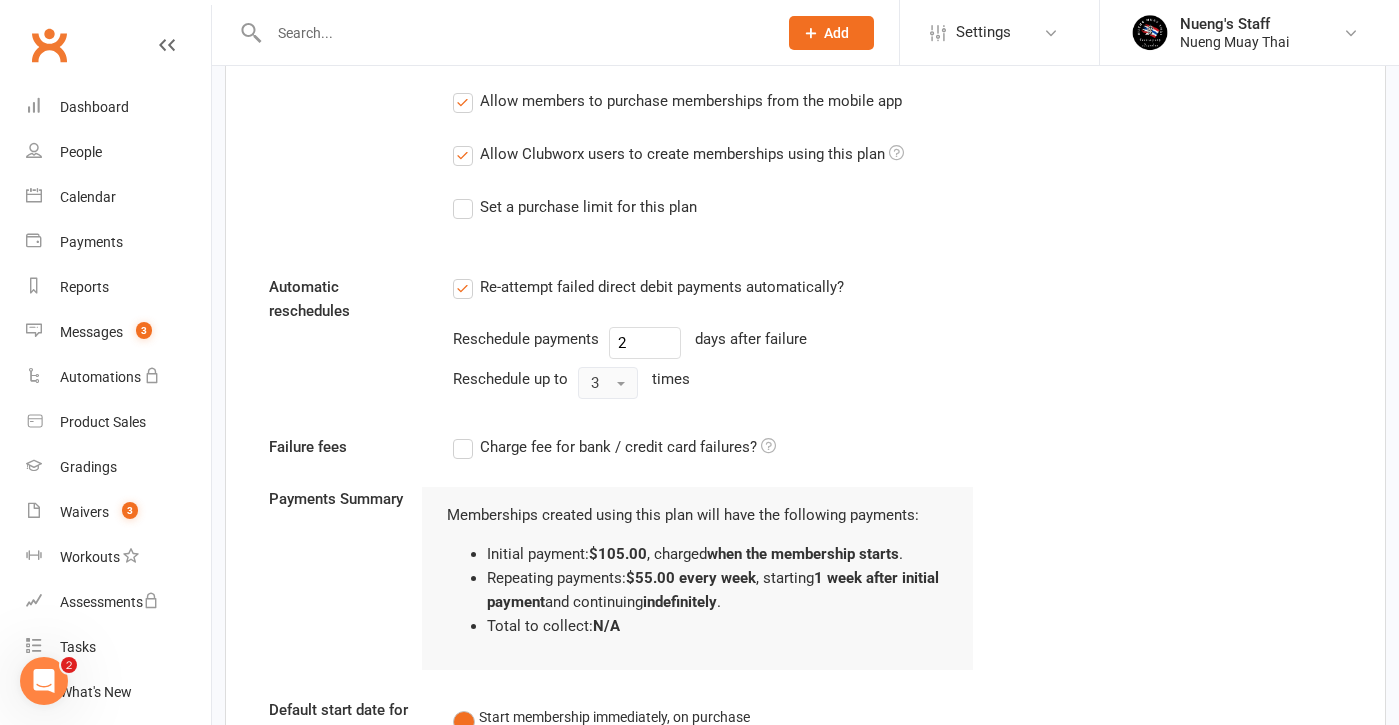 click on "3" at bounding box center (608, 383) 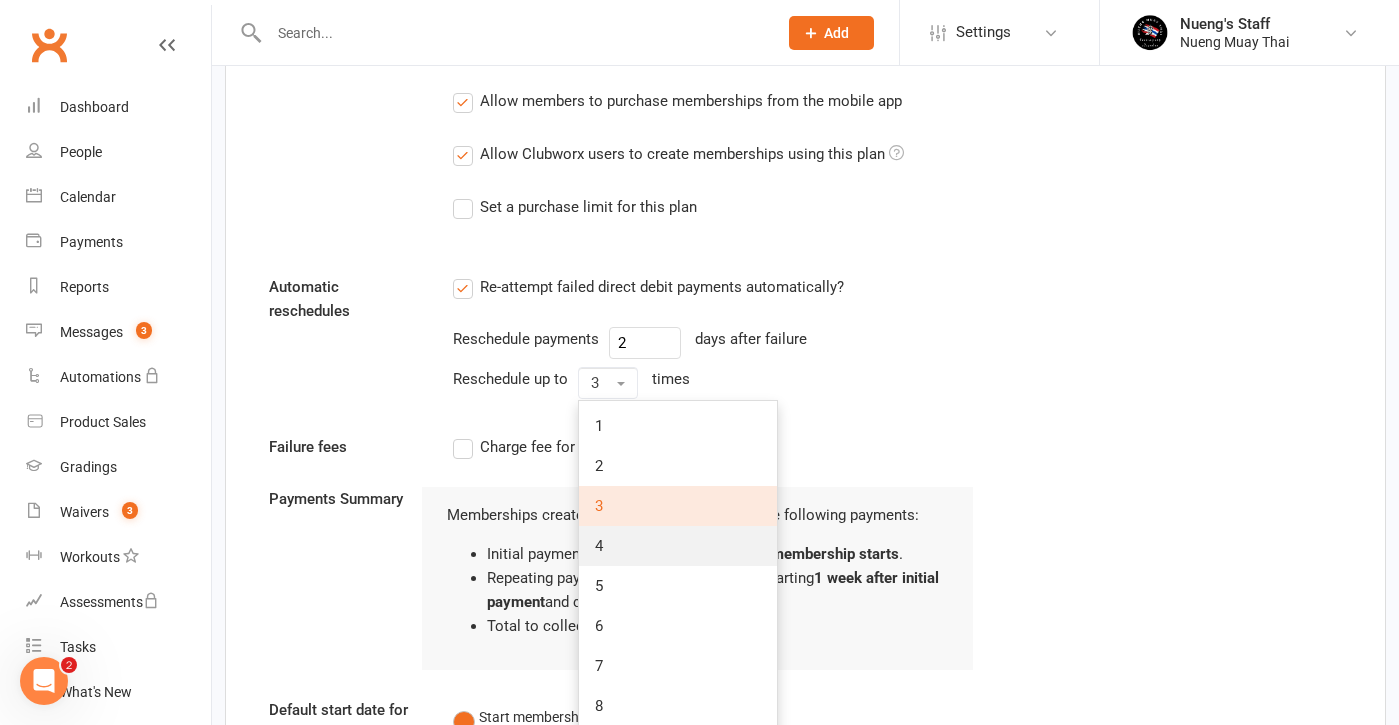 click on "4" at bounding box center (678, 546) 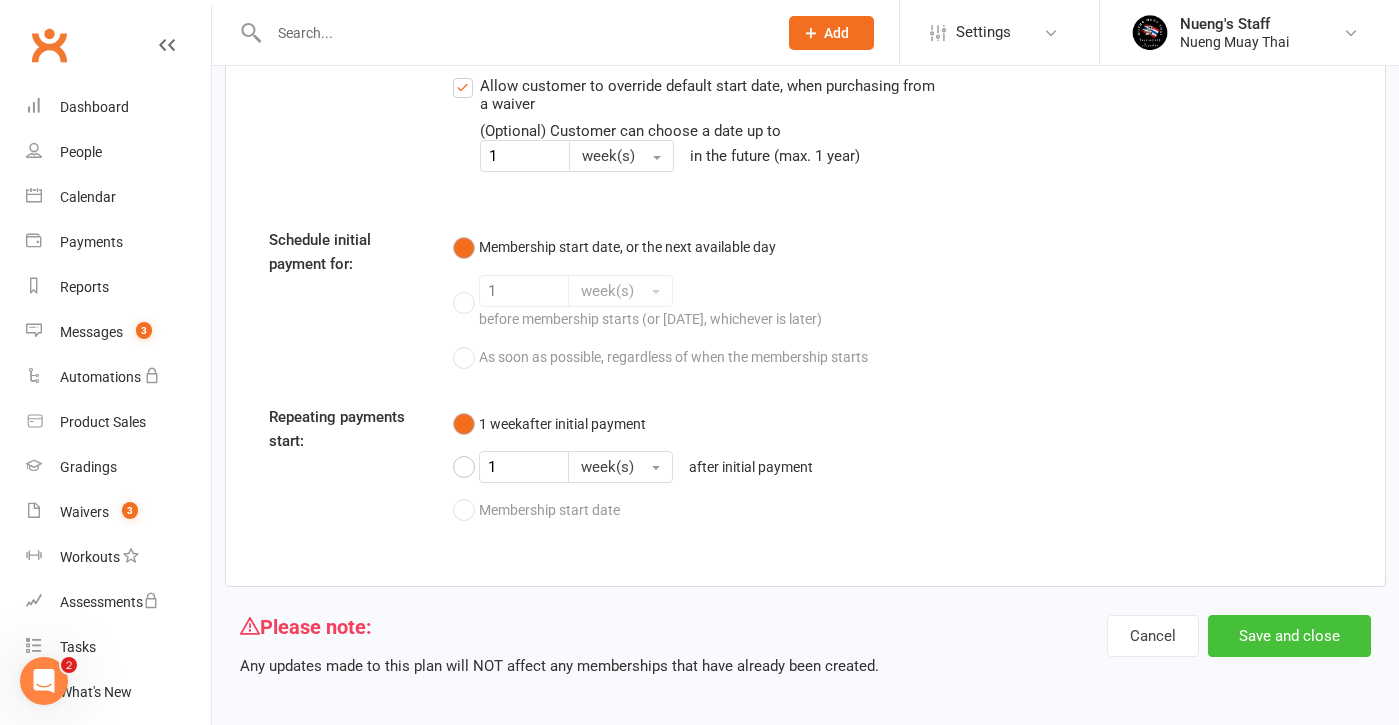 scroll, scrollTop: 2323, scrollLeft: 0, axis: vertical 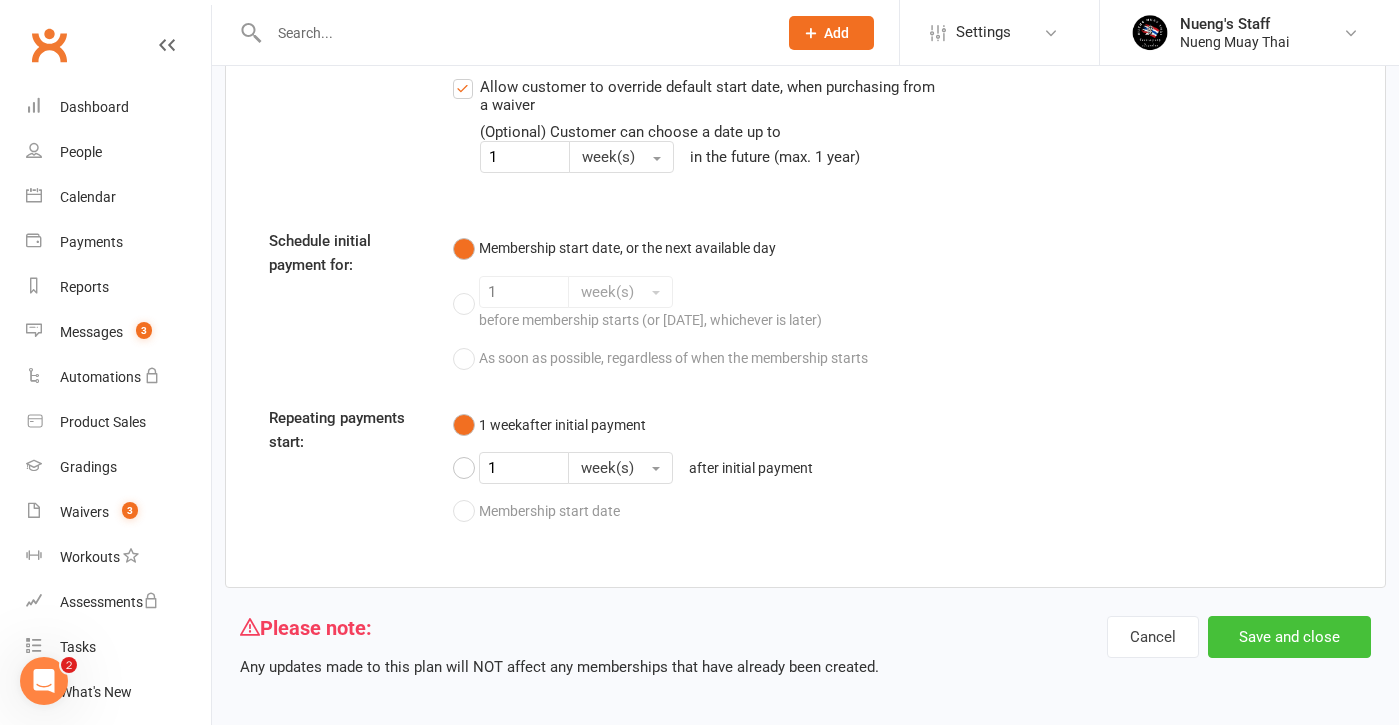 click on "Save and close" at bounding box center (1289, 637) 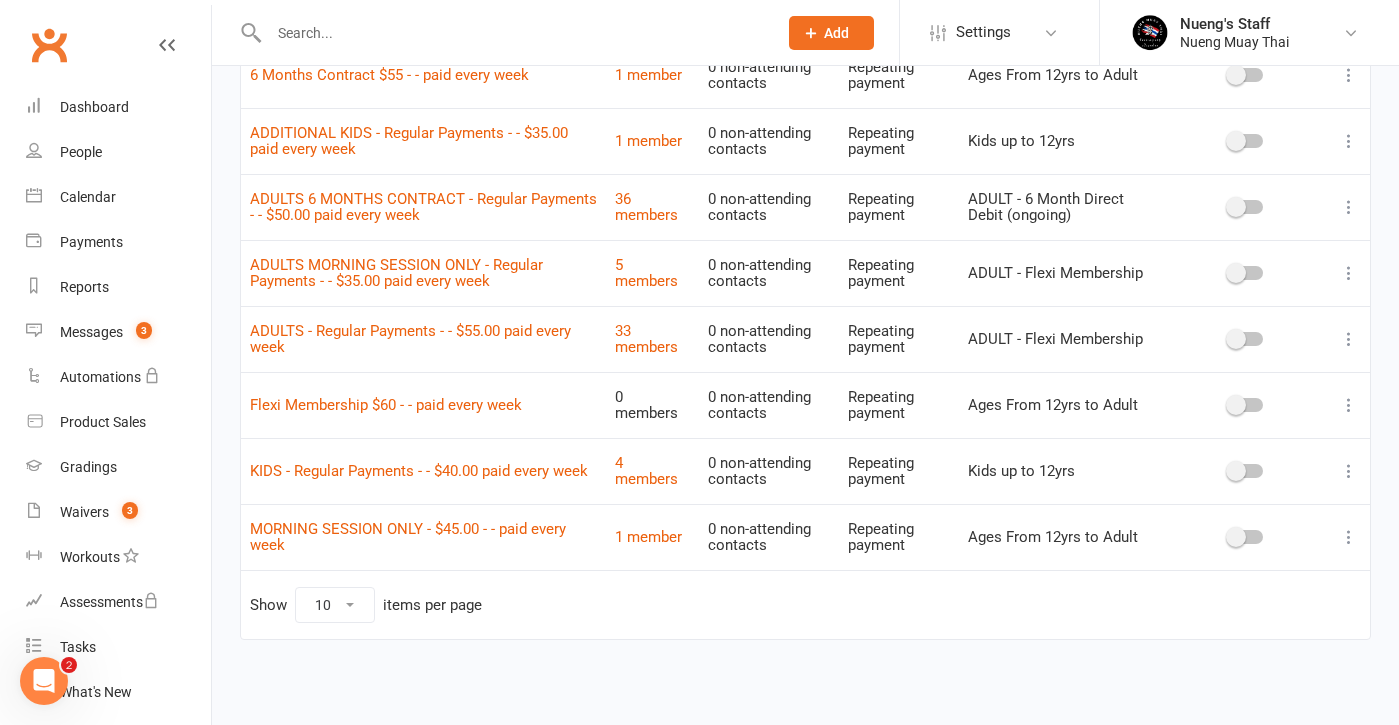 scroll, scrollTop: 247, scrollLeft: 0, axis: vertical 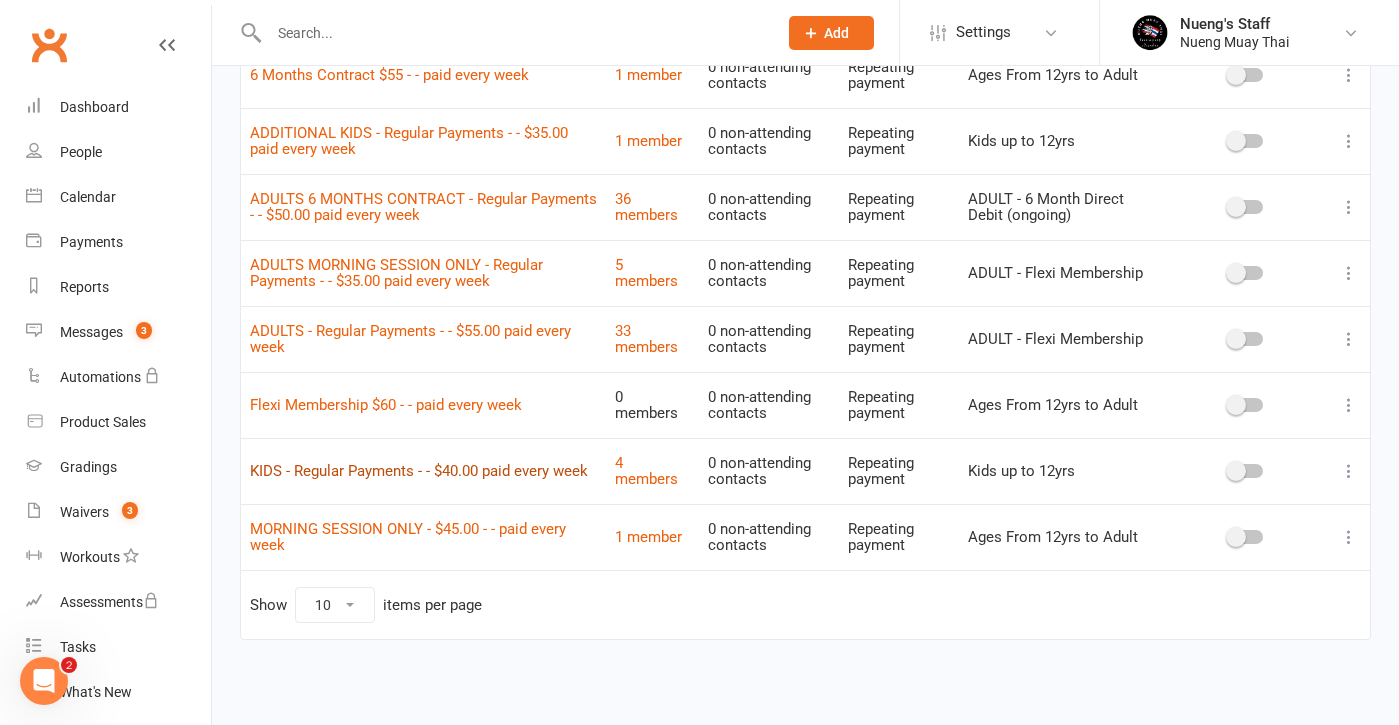 click on "KIDS - Regular Payments - - $40.00 paid every week" at bounding box center (419, 471) 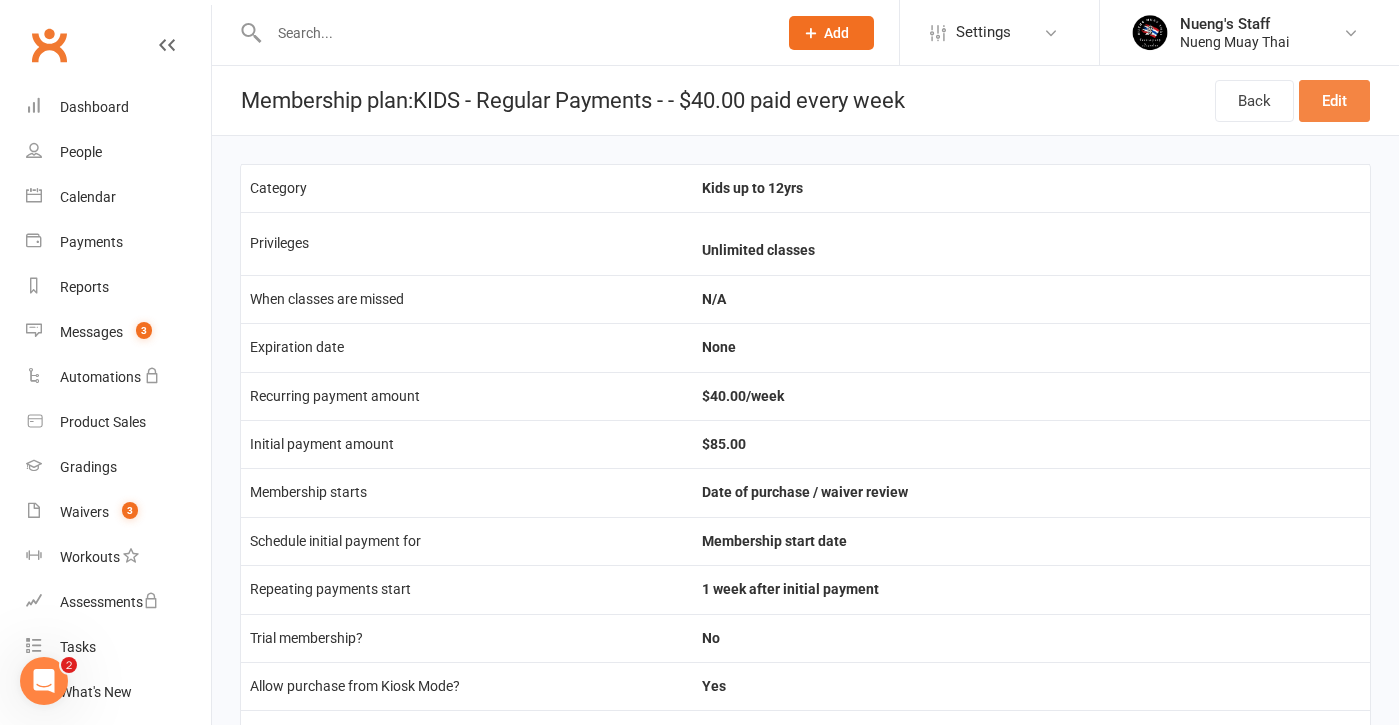 click on "Edit" at bounding box center (1334, 101) 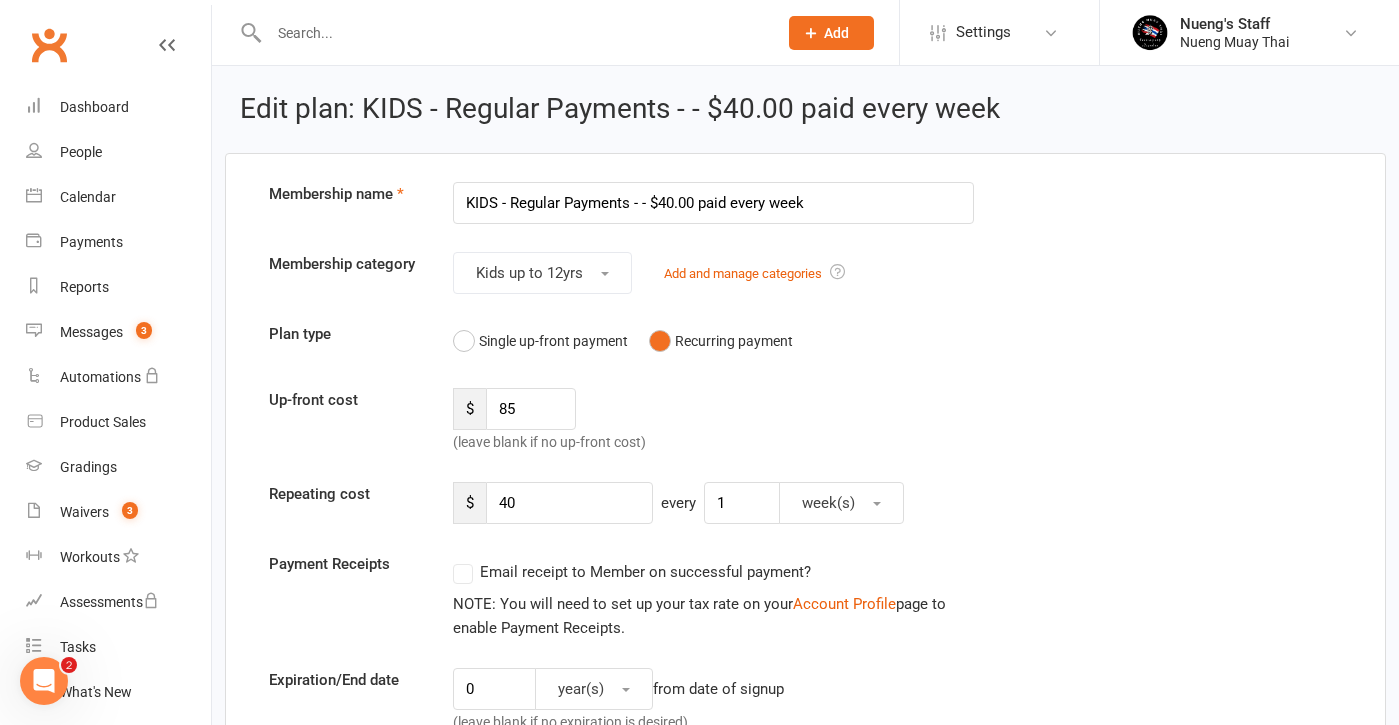 scroll, scrollTop: 0, scrollLeft: 0, axis: both 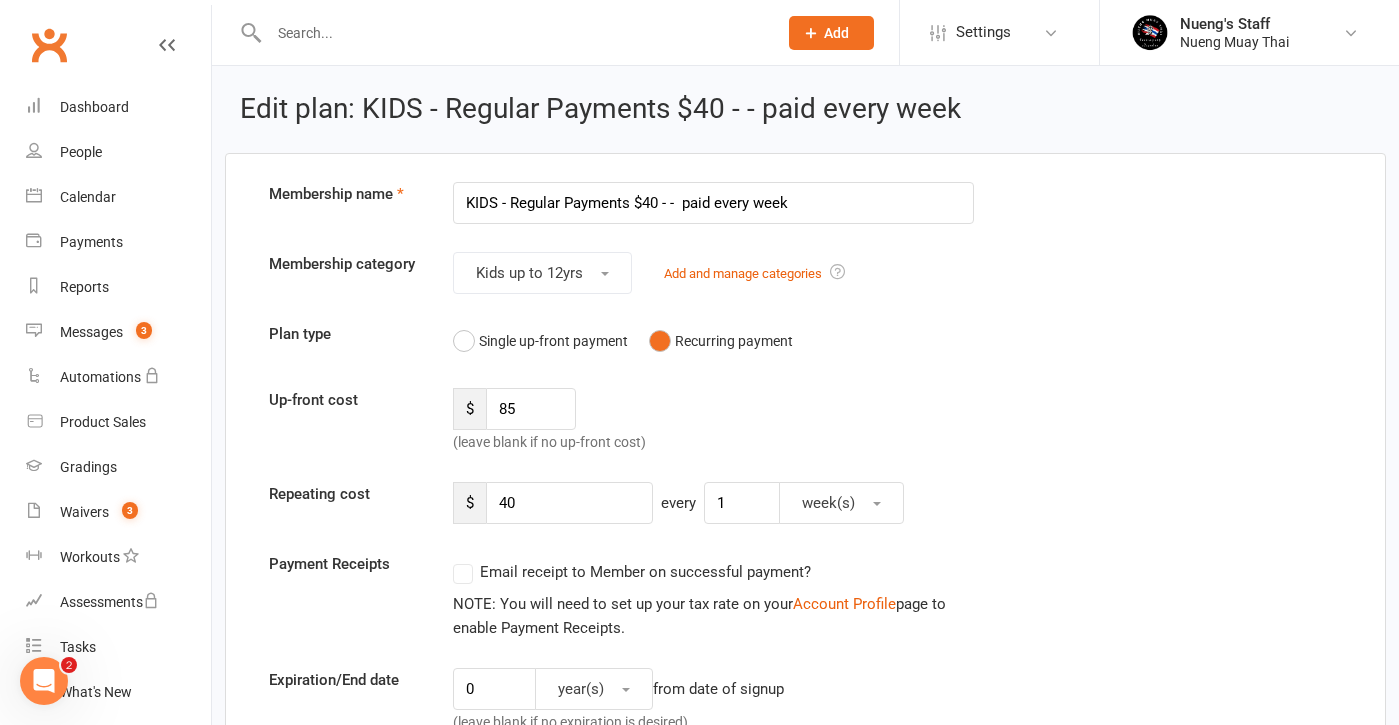 click on "KIDS - Regular Payments $40 - -  paid every week" at bounding box center [714, 203] 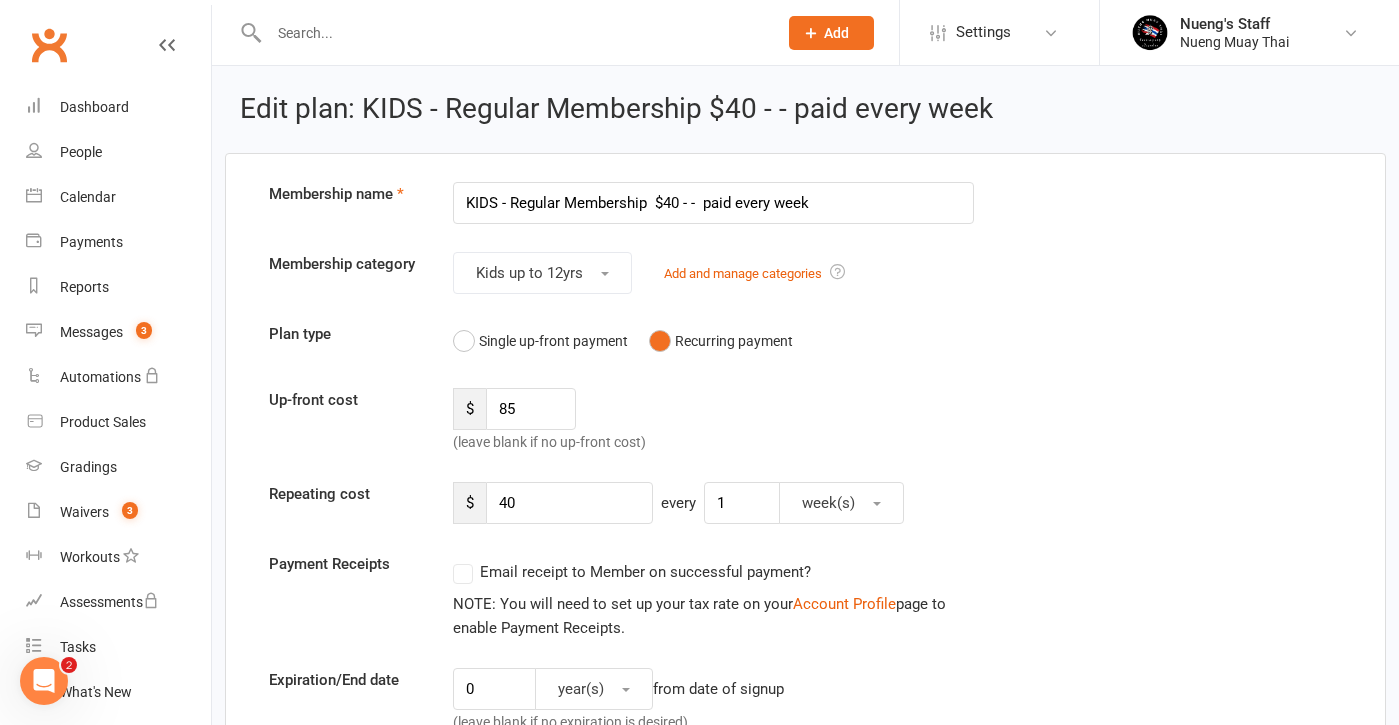 click on "KIDS - Regular Membership  $40 - -  paid every week" at bounding box center [714, 203] 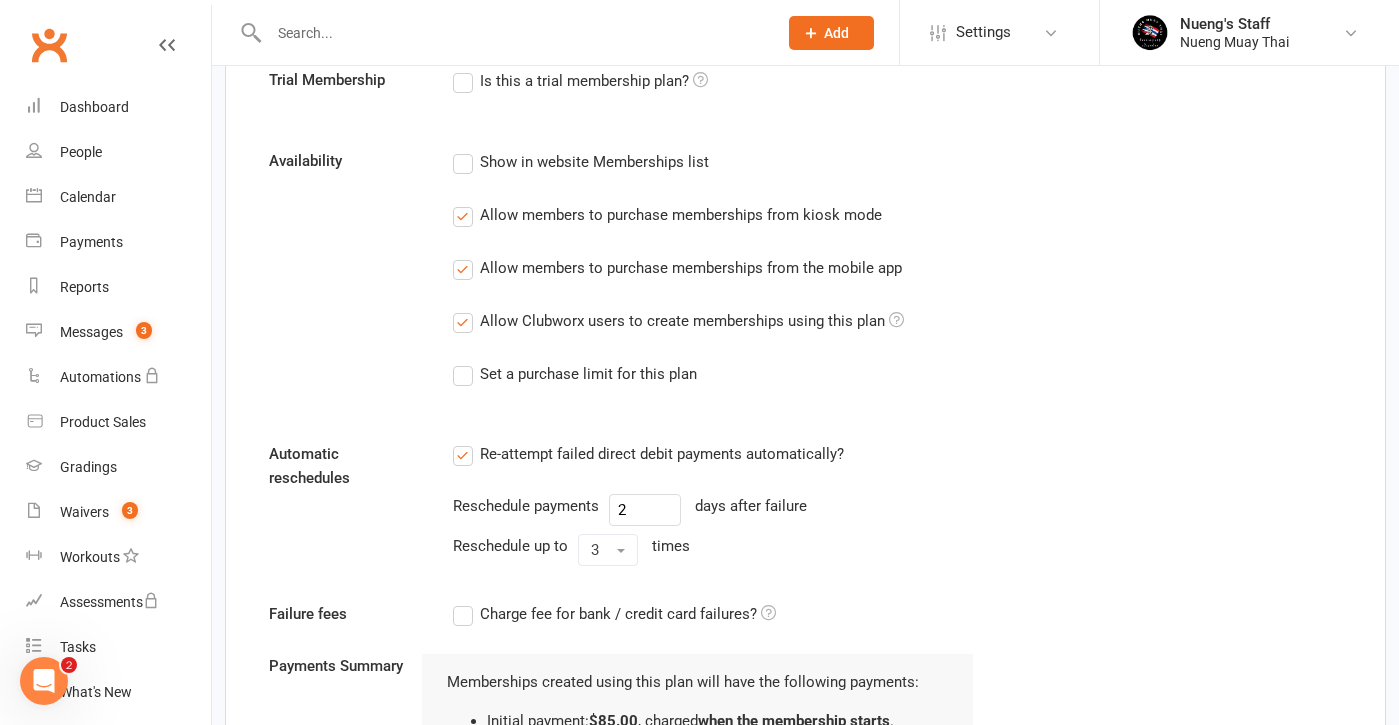 scroll, scrollTop: 1045, scrollLeft: 0, axis: vertical 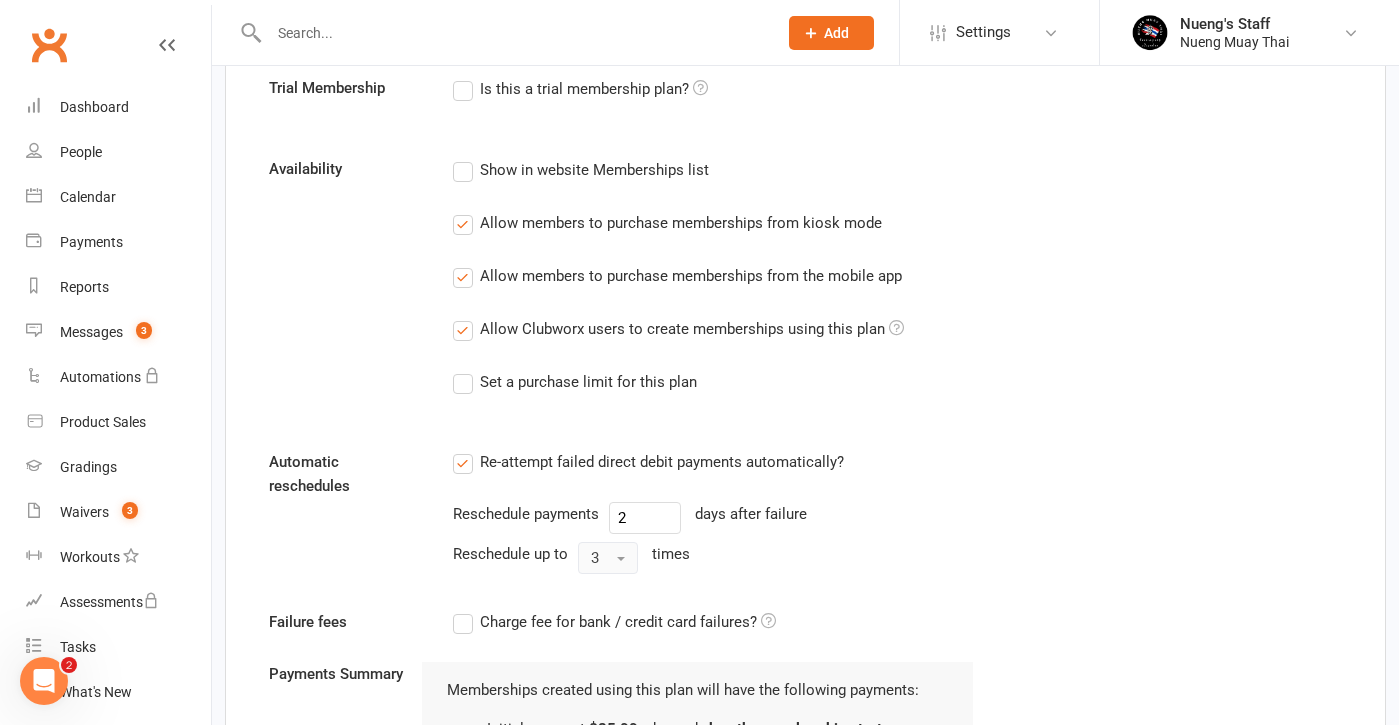 type on "KIDS - Membership $40 - -  paid every week" 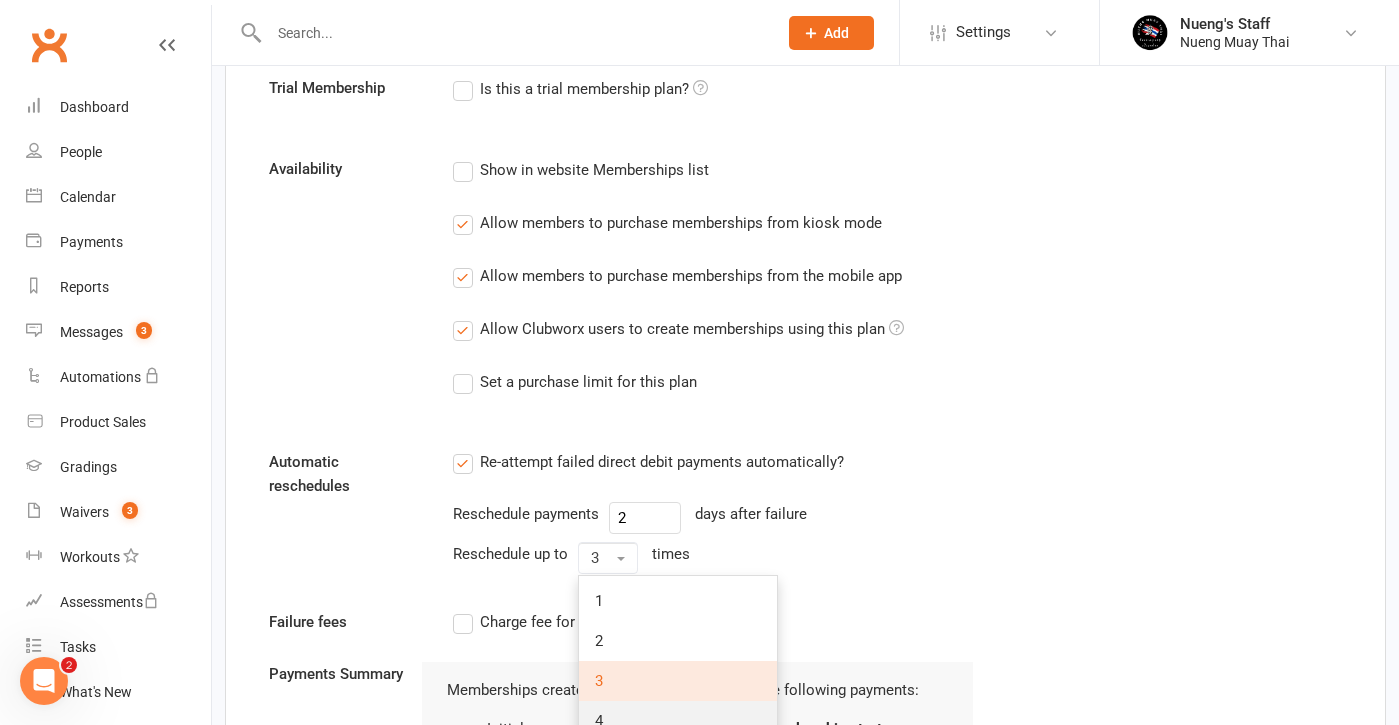 click on "4" at bounding box center [678, 721] 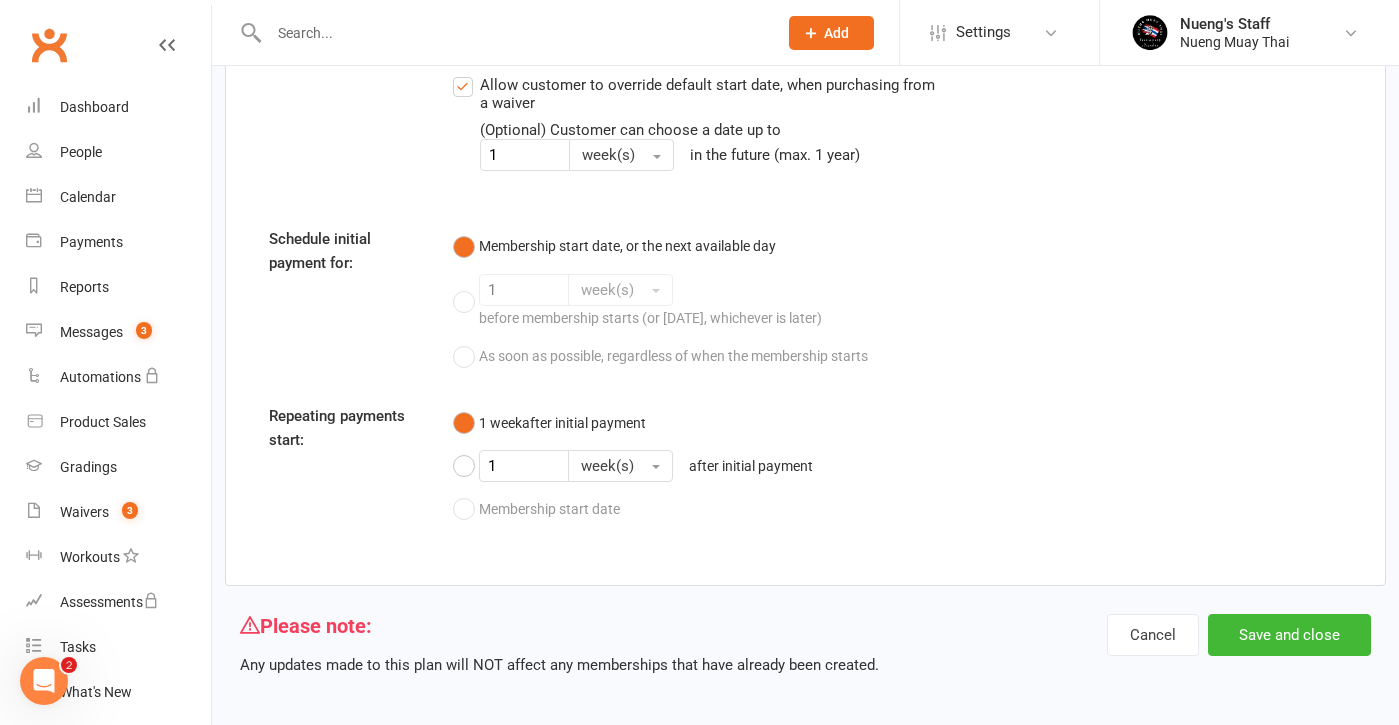 scroll, scrollTop: 2323, scrollLeft: 0, axis: vertical 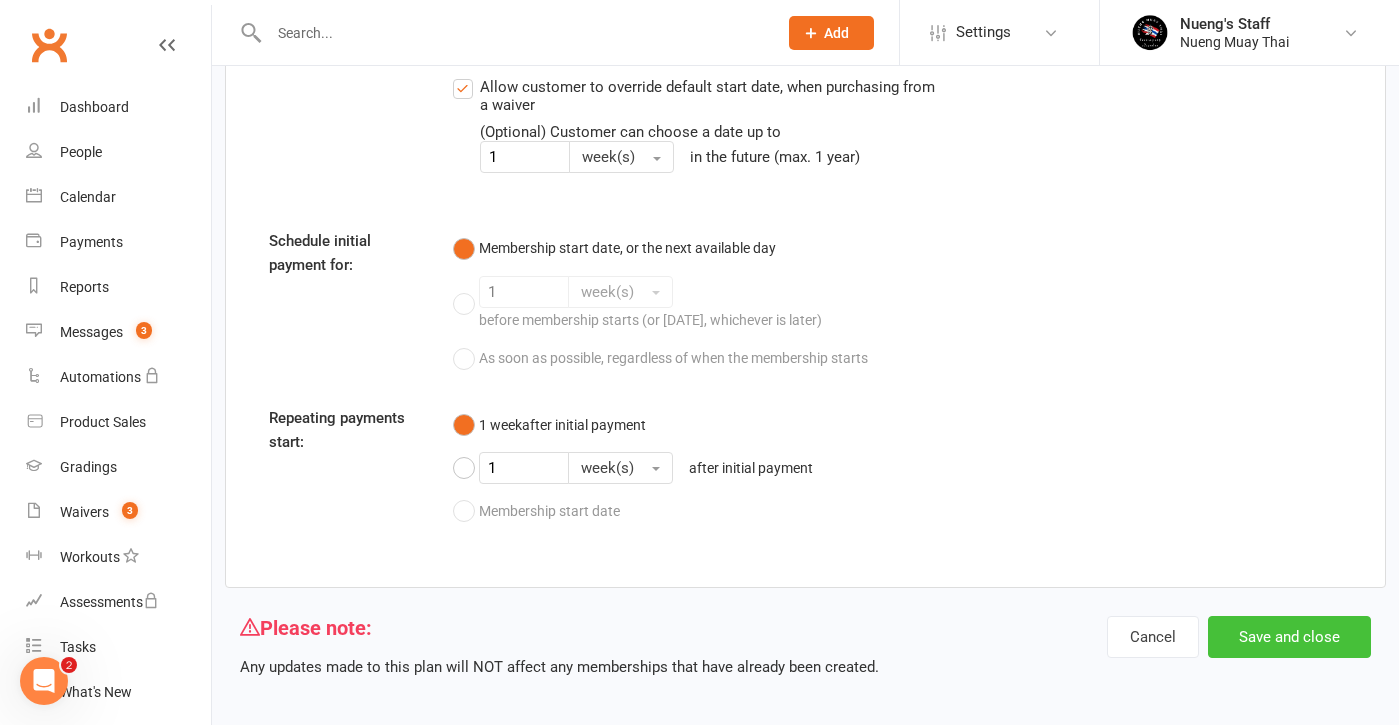 click on "Save and close" at bounding box center [1289, 637] 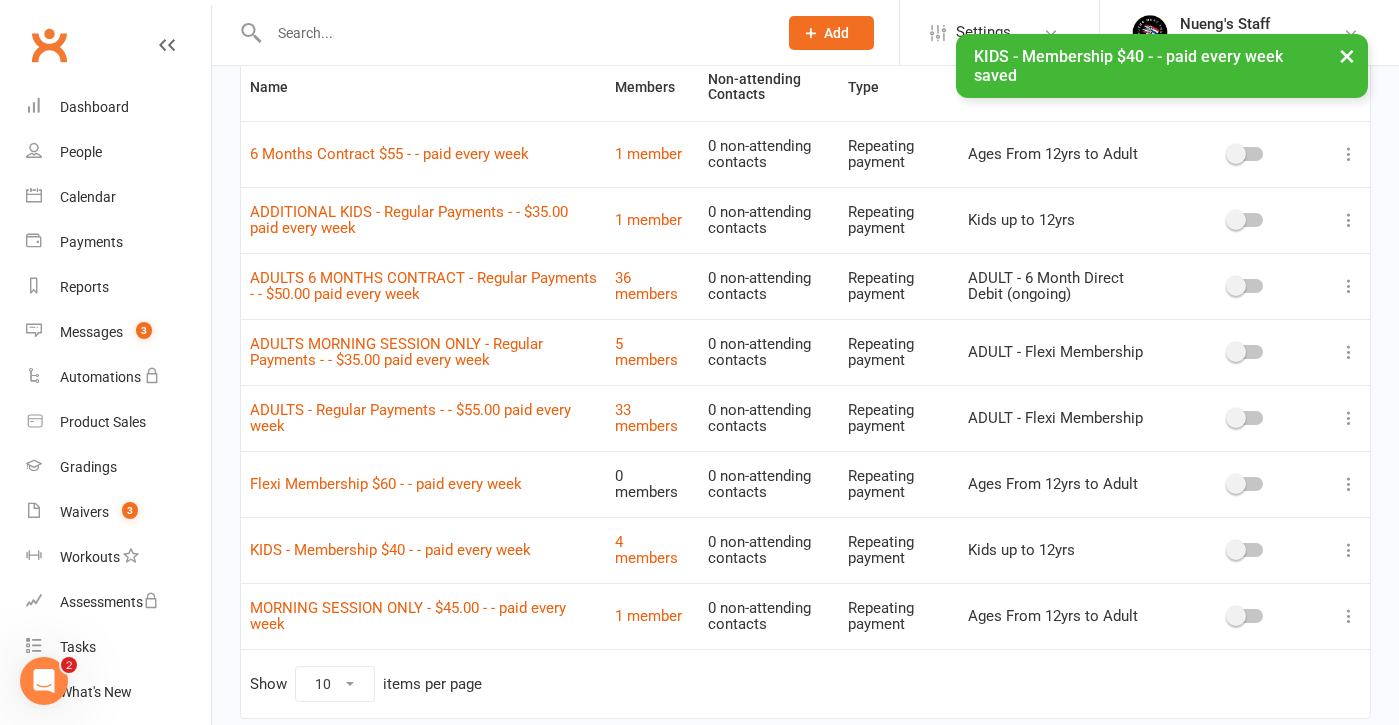 scroll, scrollTop: 160, scrollLeft: 0, axis: vertical 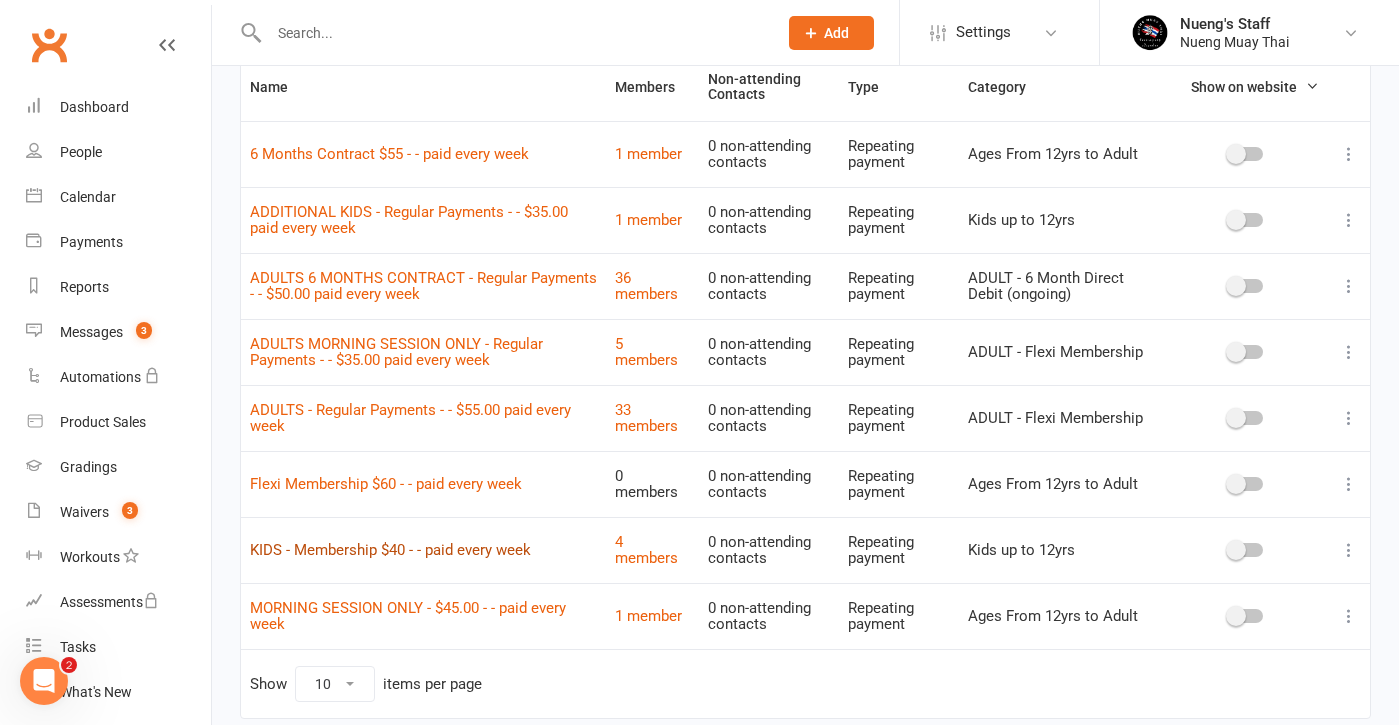 click on "KIDS - Membership $40 - -  paid every week" at bounding box center (390, 550) 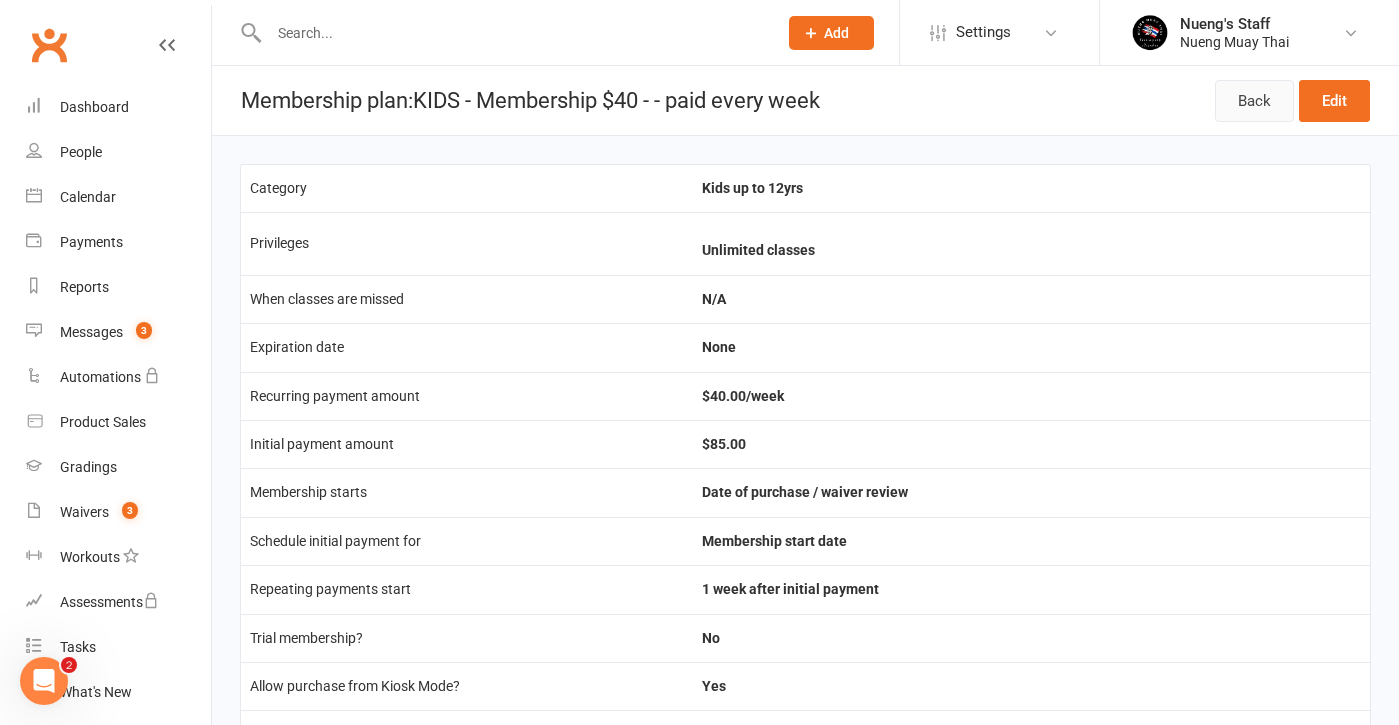 click on "Back" at bounding box center [1254, 101] 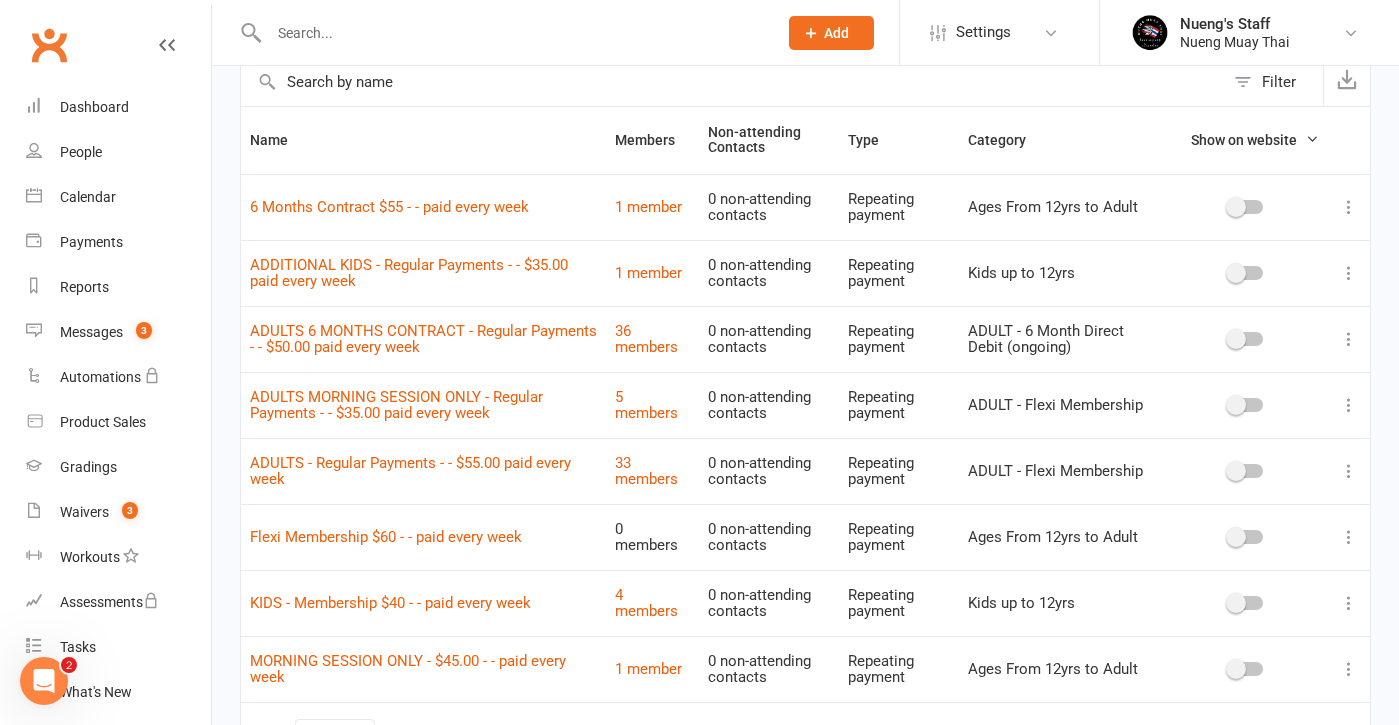 scroll, scrollTop: 145, scrollLeft: 0, axis: vertical 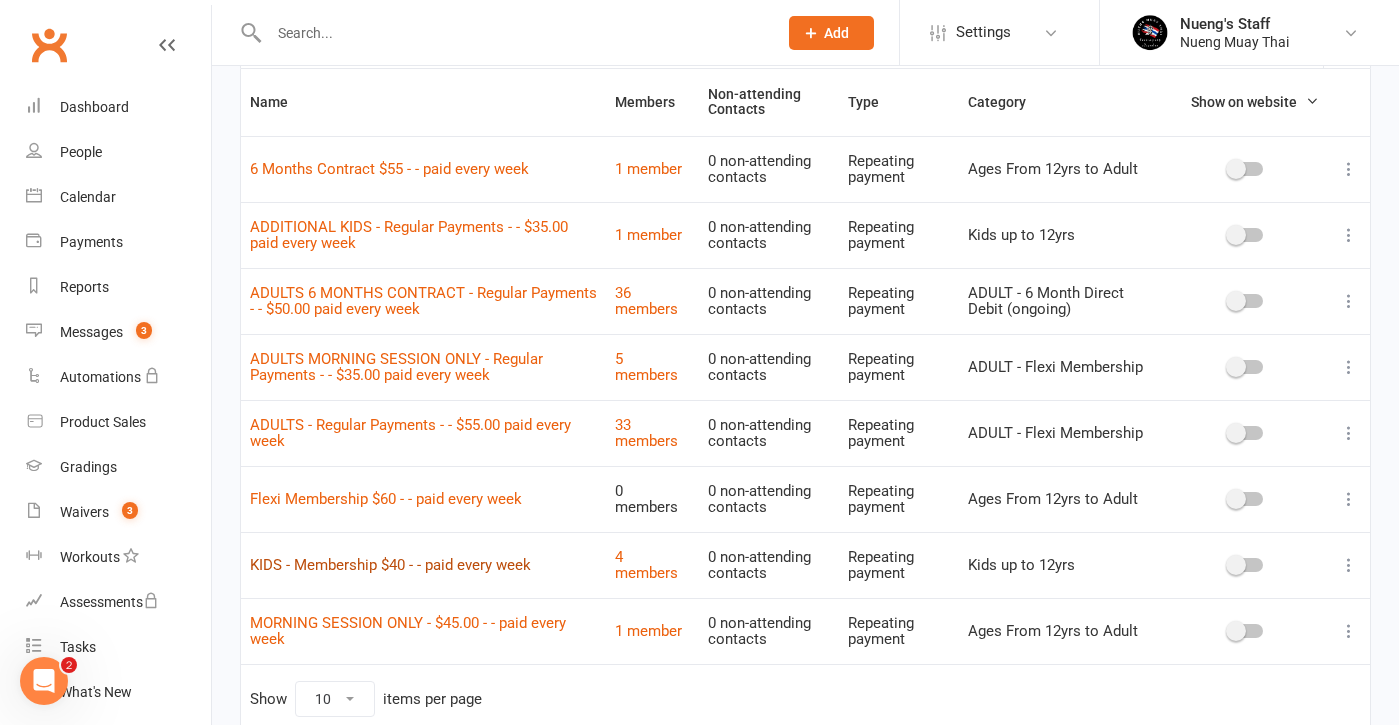 click on "KIDS - Membership $40 - -  paid every week" at bounding box center [390, 565] 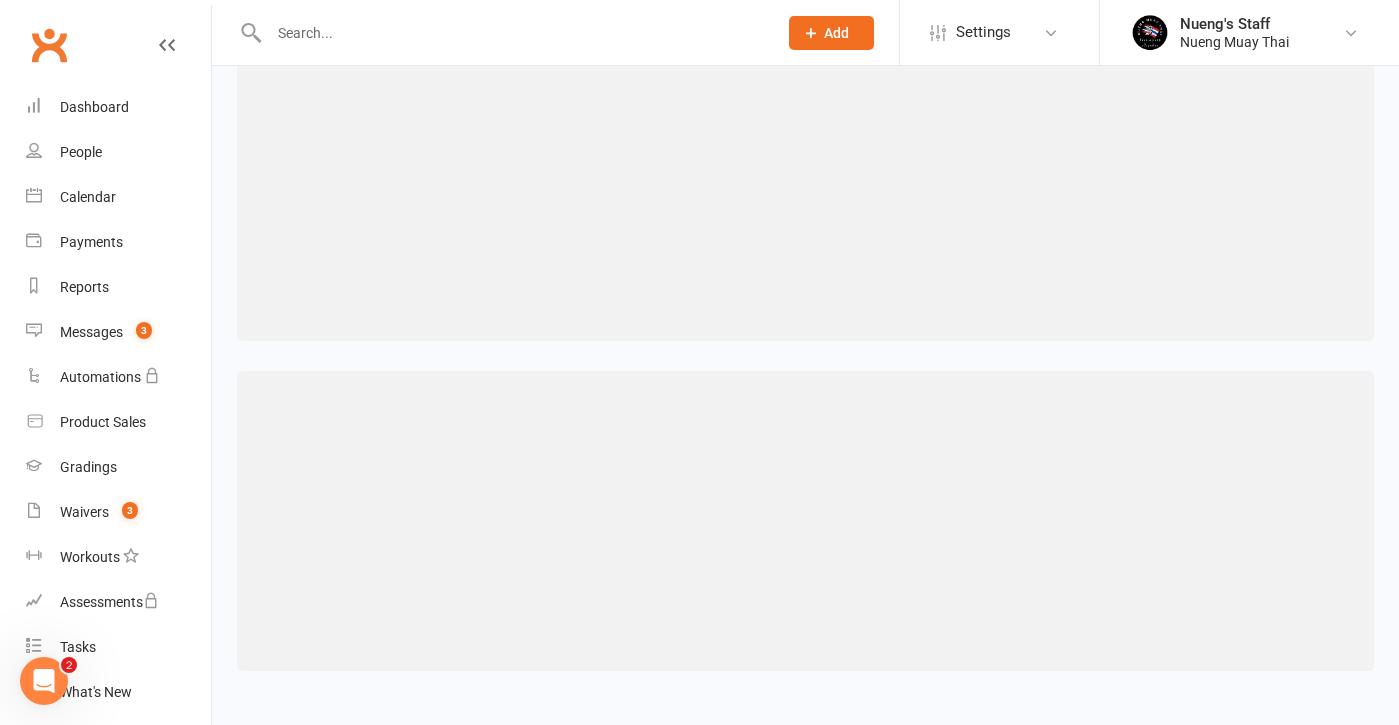 scroll, scrollTop: 0, scrollLeft: 0, axis: both 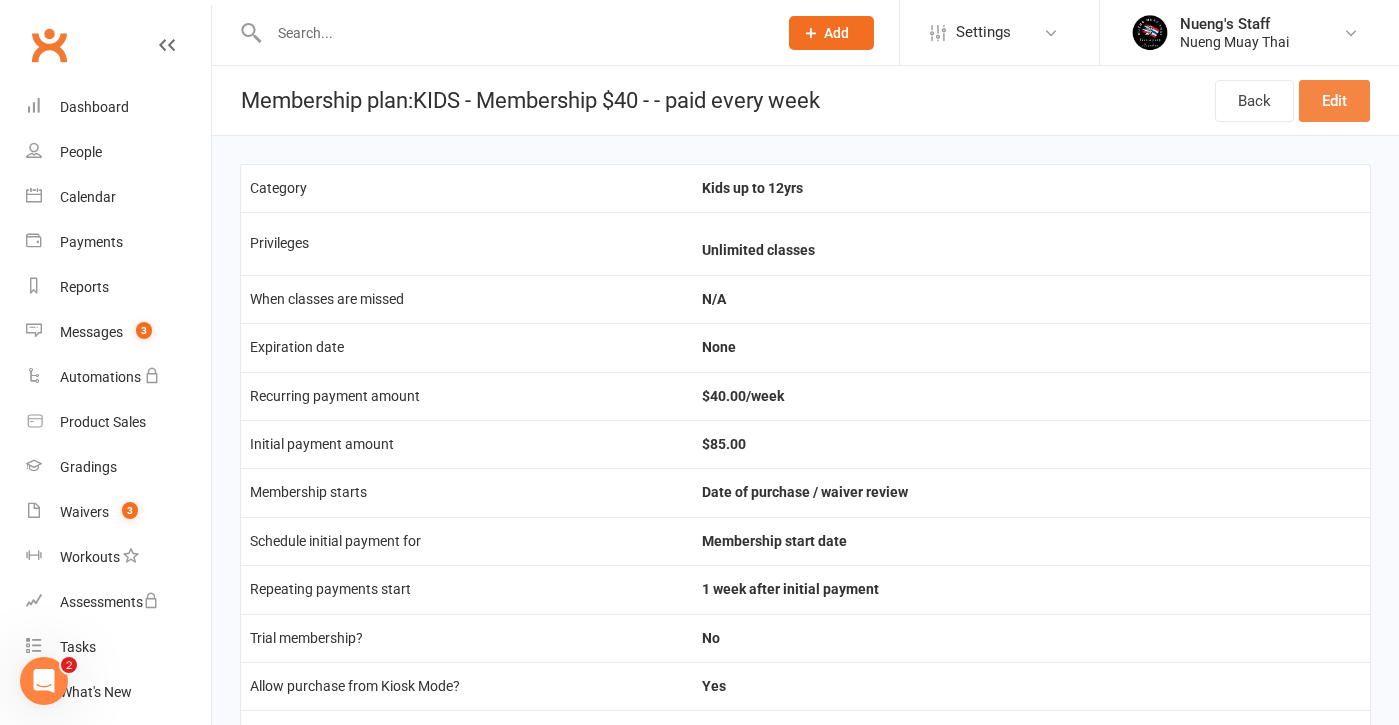 click on "Edit" at bounding box center [1334, 101] 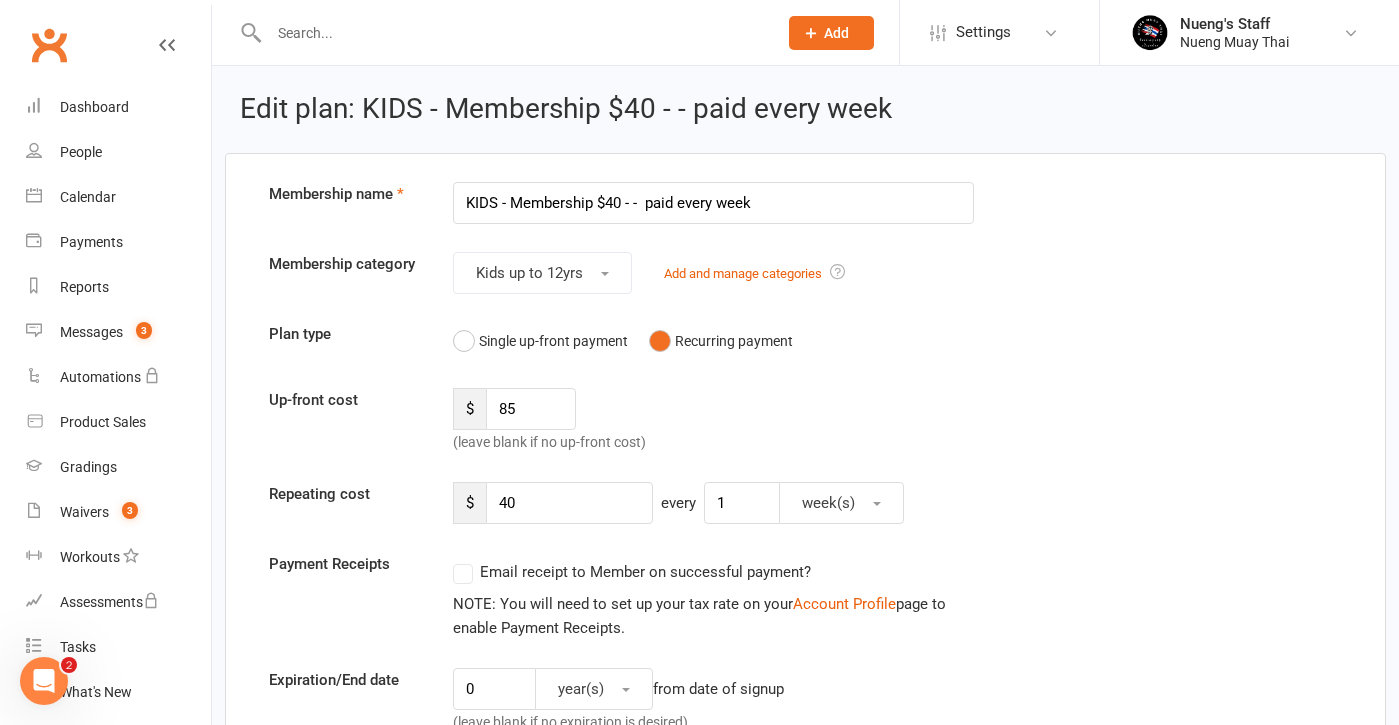 scroll, scrollTop: 0, scrollLeft: 0, axis: both 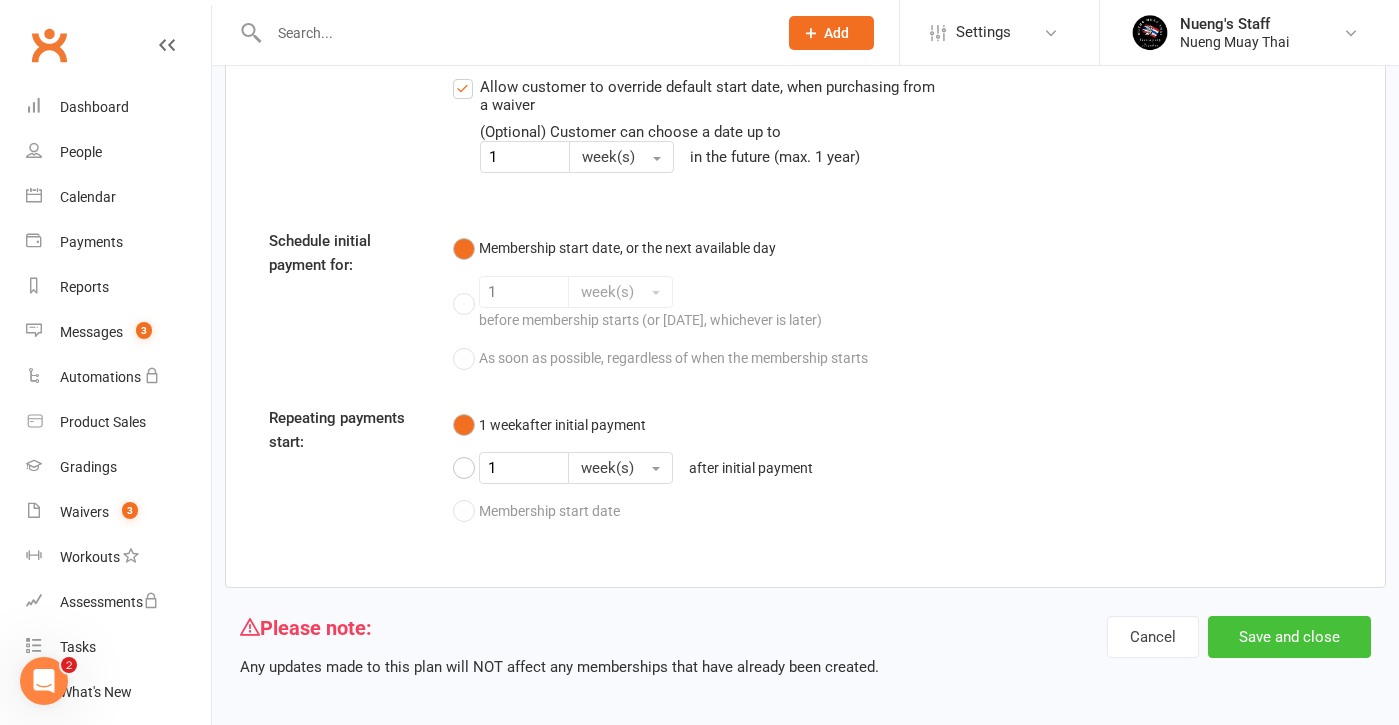type on "KIDS - Membership $40.00 - -  paid every week" 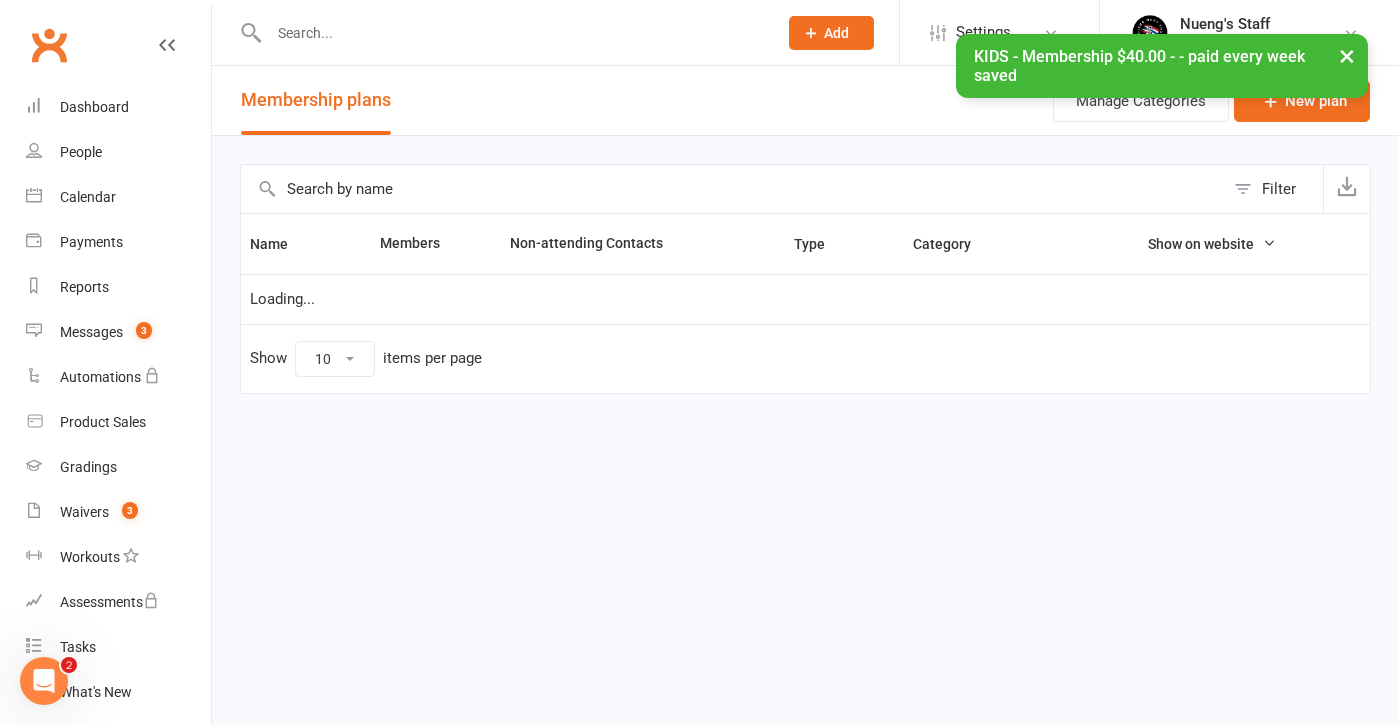scroll, scrollTop: 0, scrollLeft: 0, axis: both 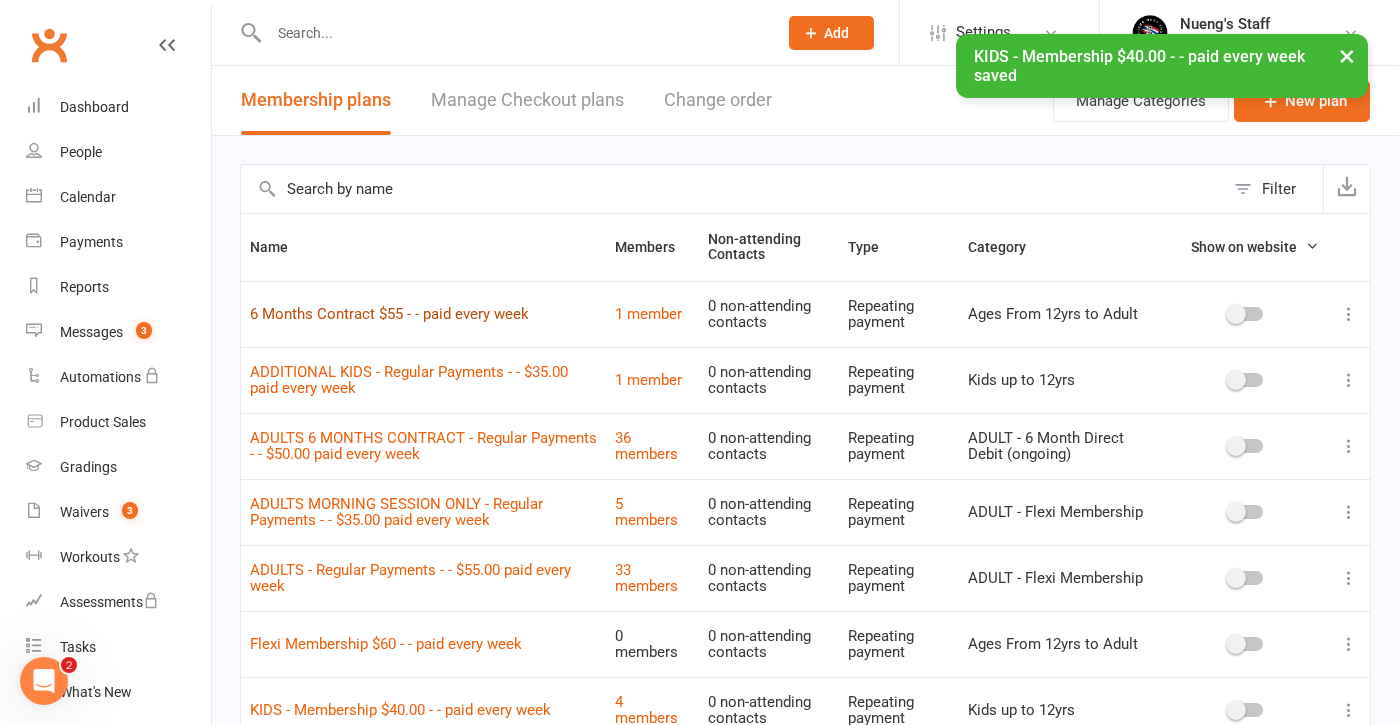 click on "6 Months Contract $55 - - paid every week" at bounding box center [389, 314] 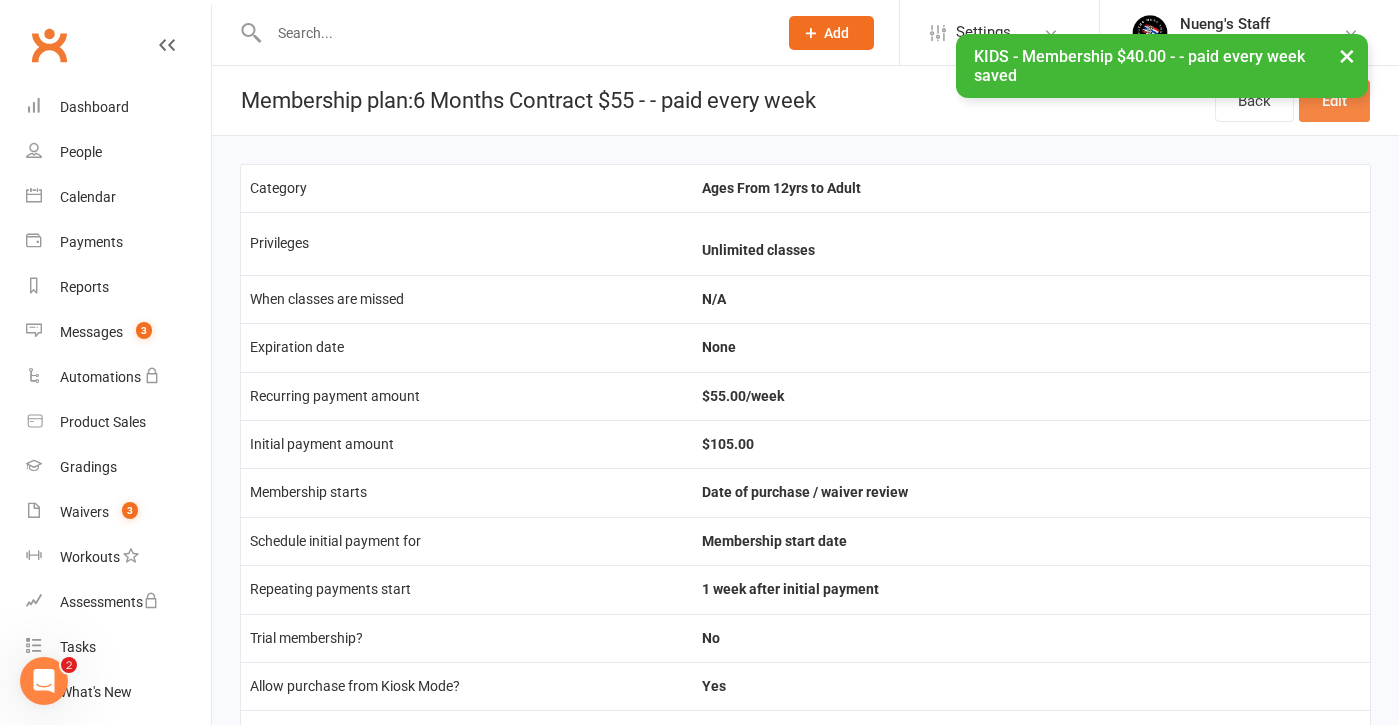 click on "Edit" at bounding box center [1334, 101] 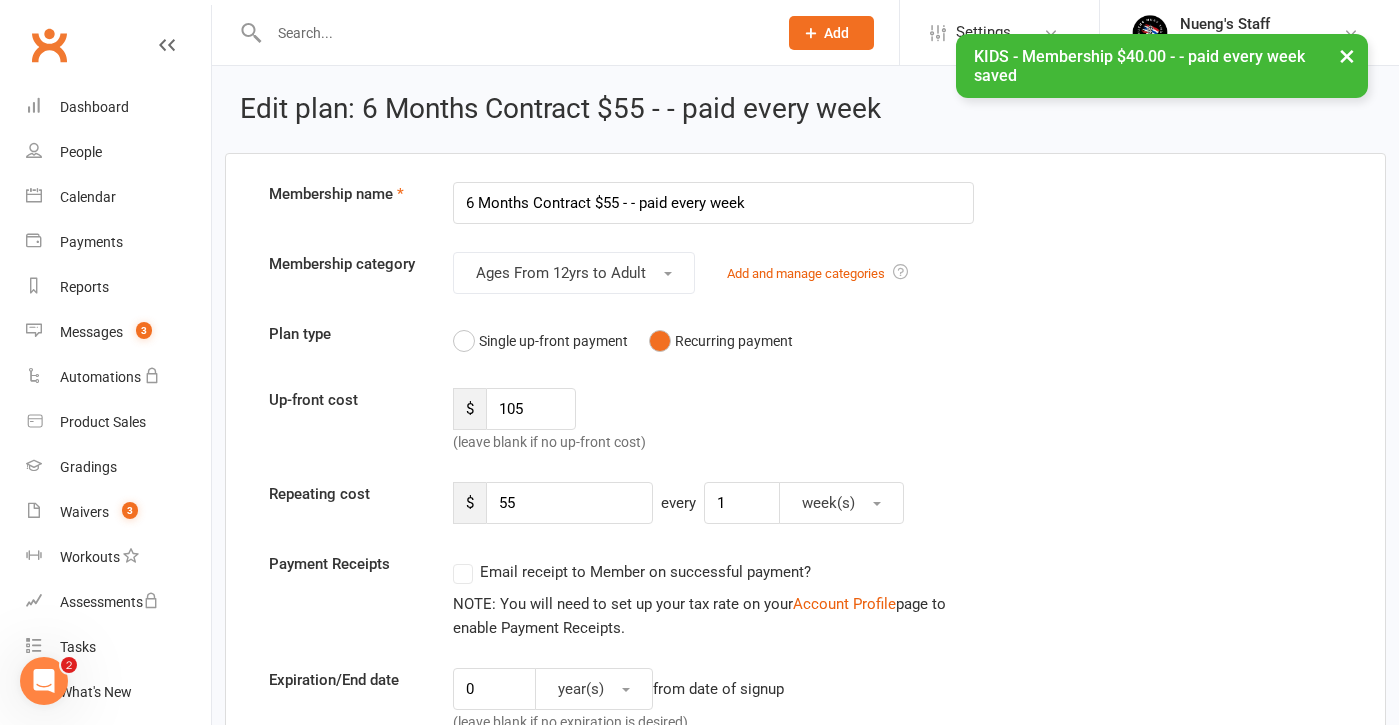 click on "6 Months Contract $55 - - paid every week" at bounding box center (714, 203) 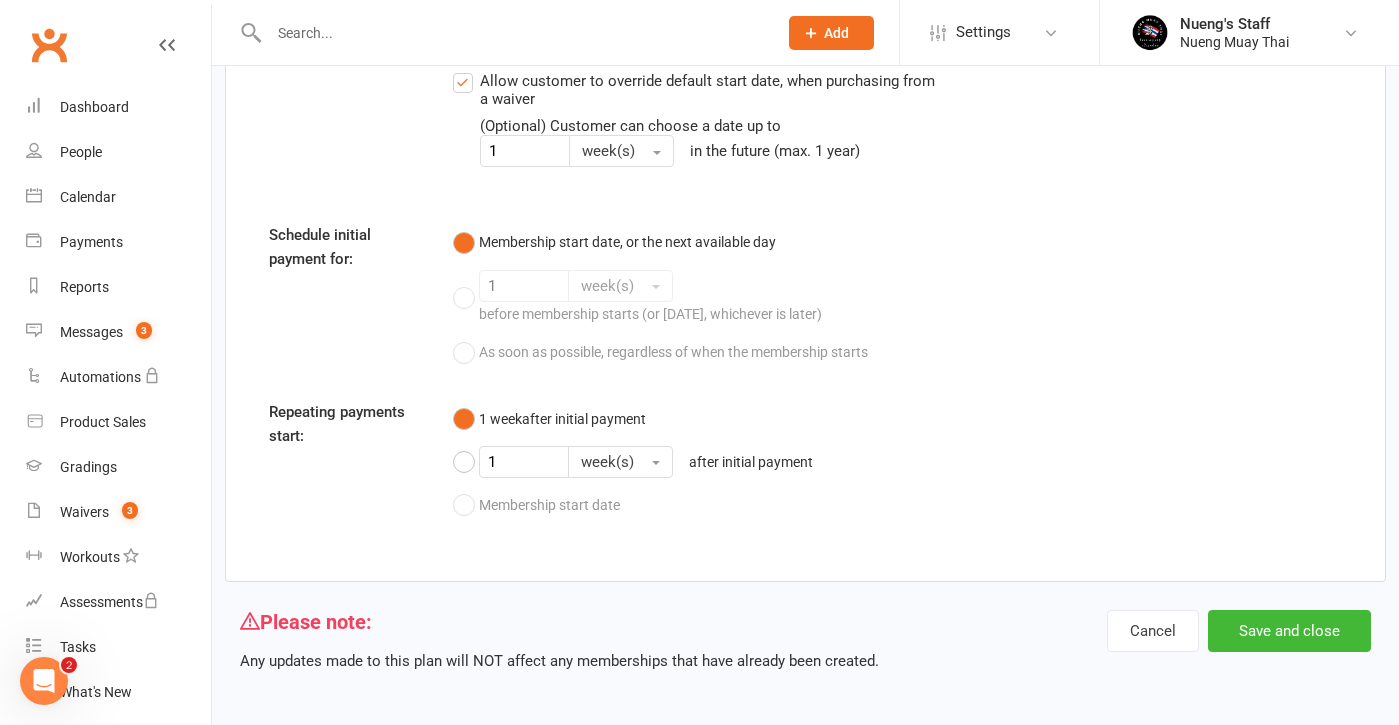 scroll, scrollTop: 2323, scrollLeft: 0, axis: vertical 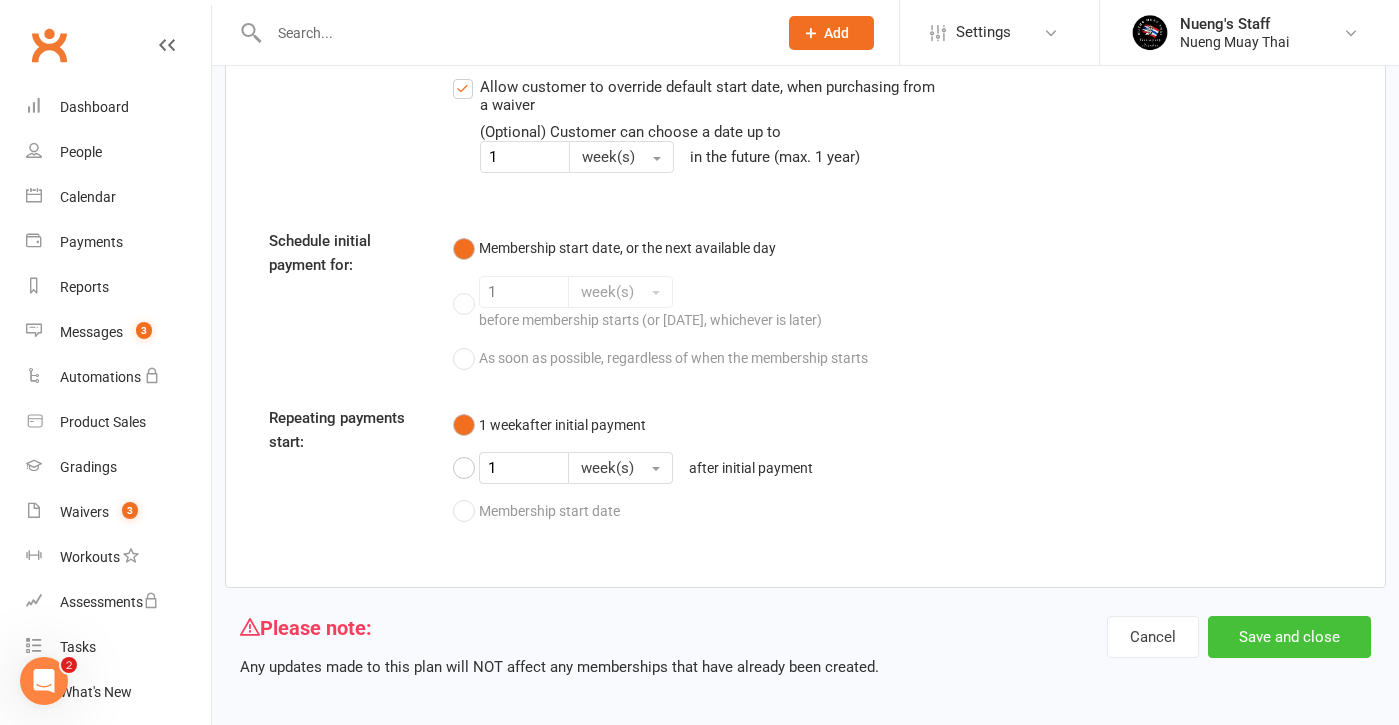 type on "6 Months Contract $55.00 - - paid every week" 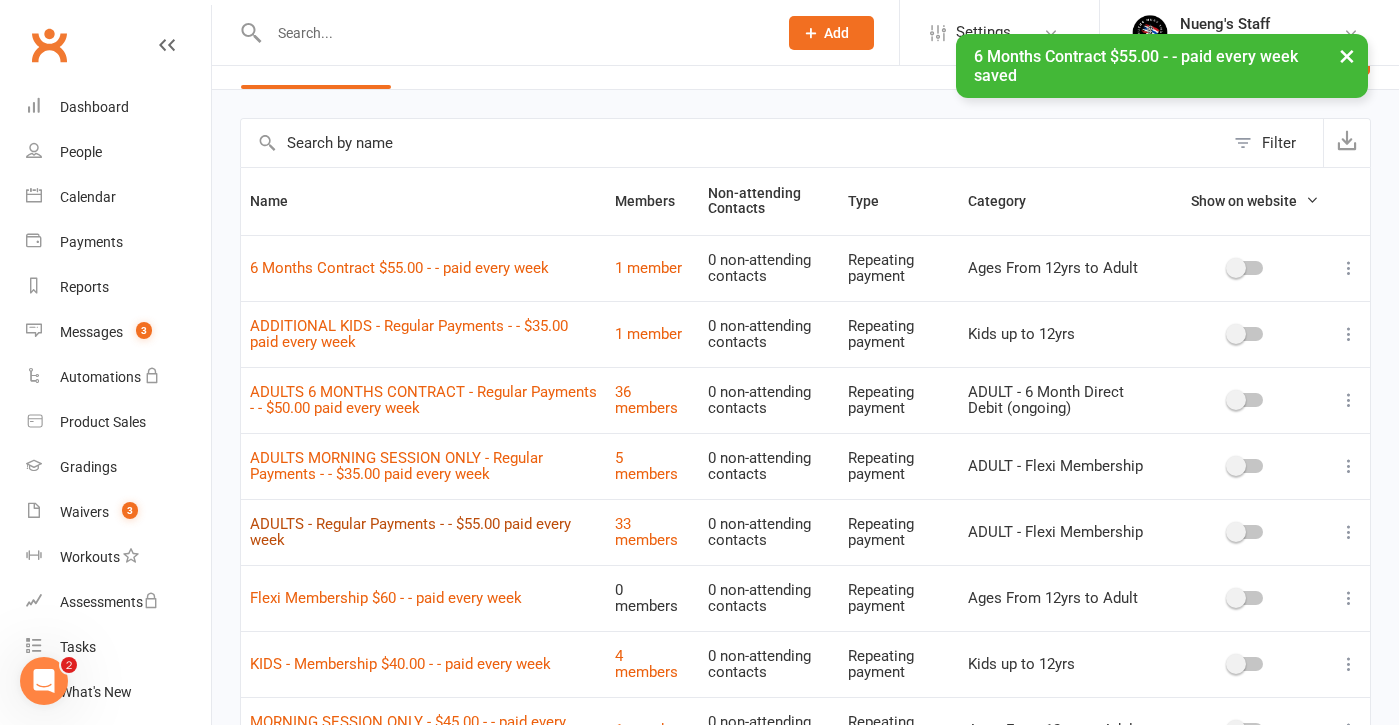 scroll, scrollTop: 55, scrollLeft: 0, axis: vertical 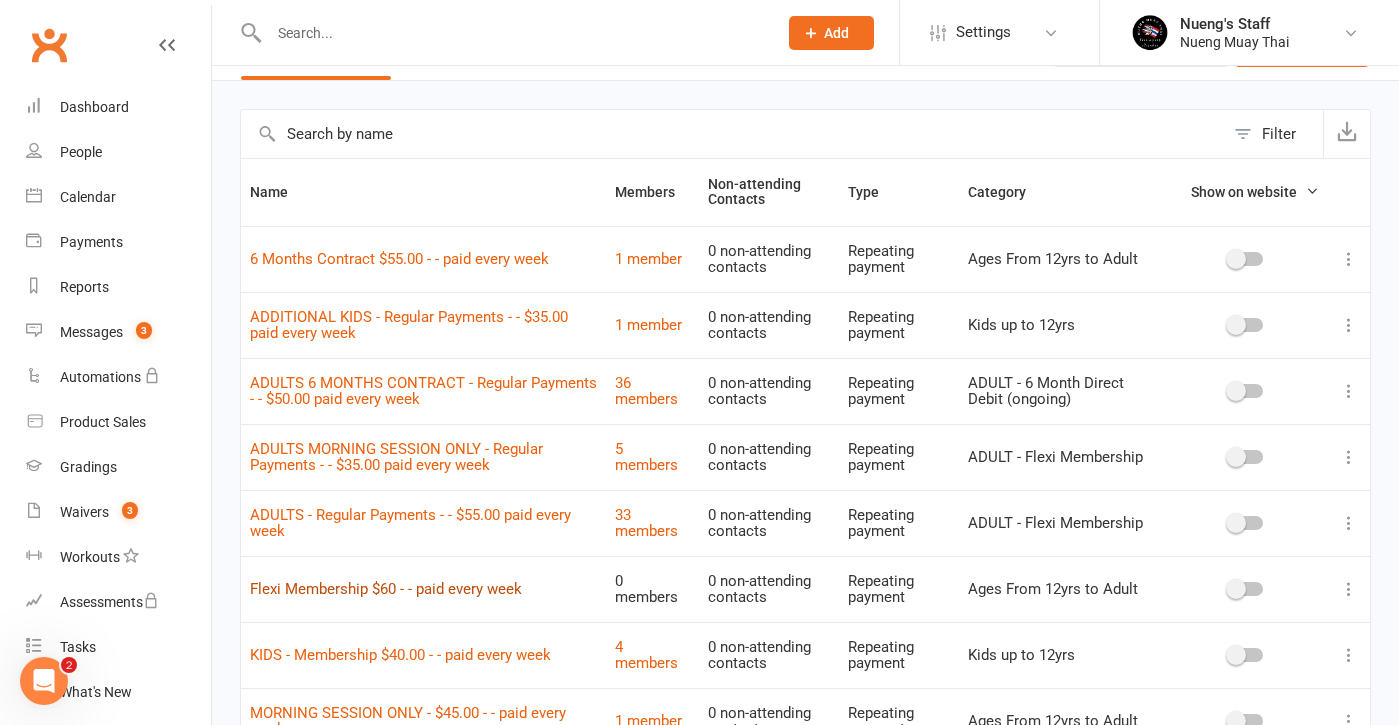 click on "Flexi Membership $60 - - paid every week" at bounding box center [386, 589] 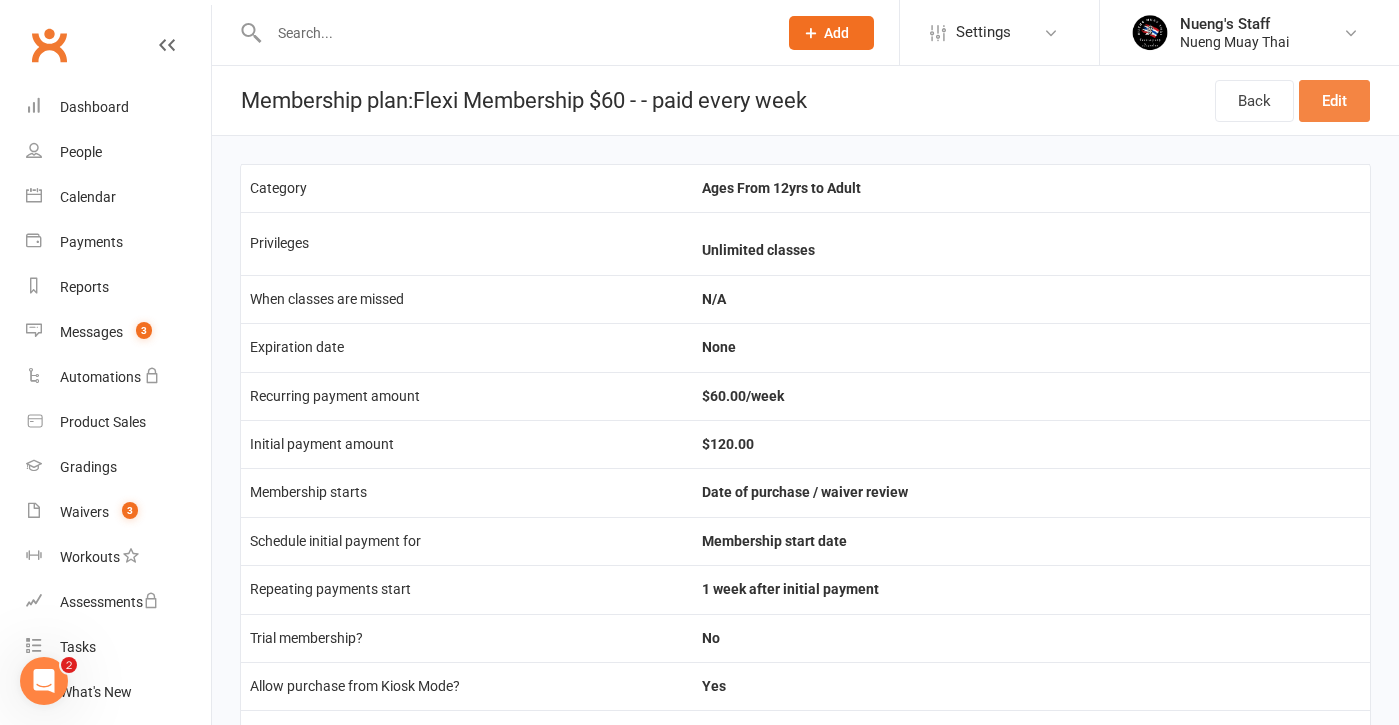 click on "Edit" at bounding box center [1334, 101] 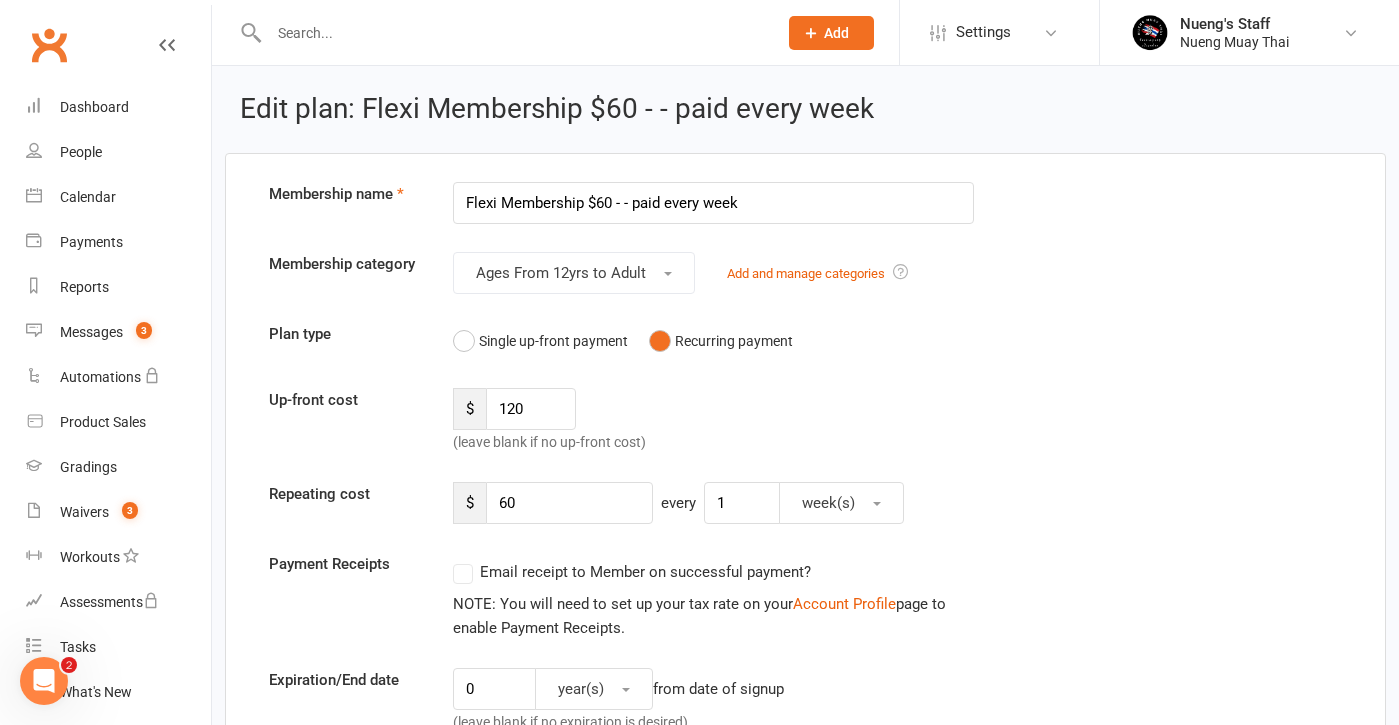 click on "Flexi Membership $60 - - paid every week" at bounding box center (714, 203) 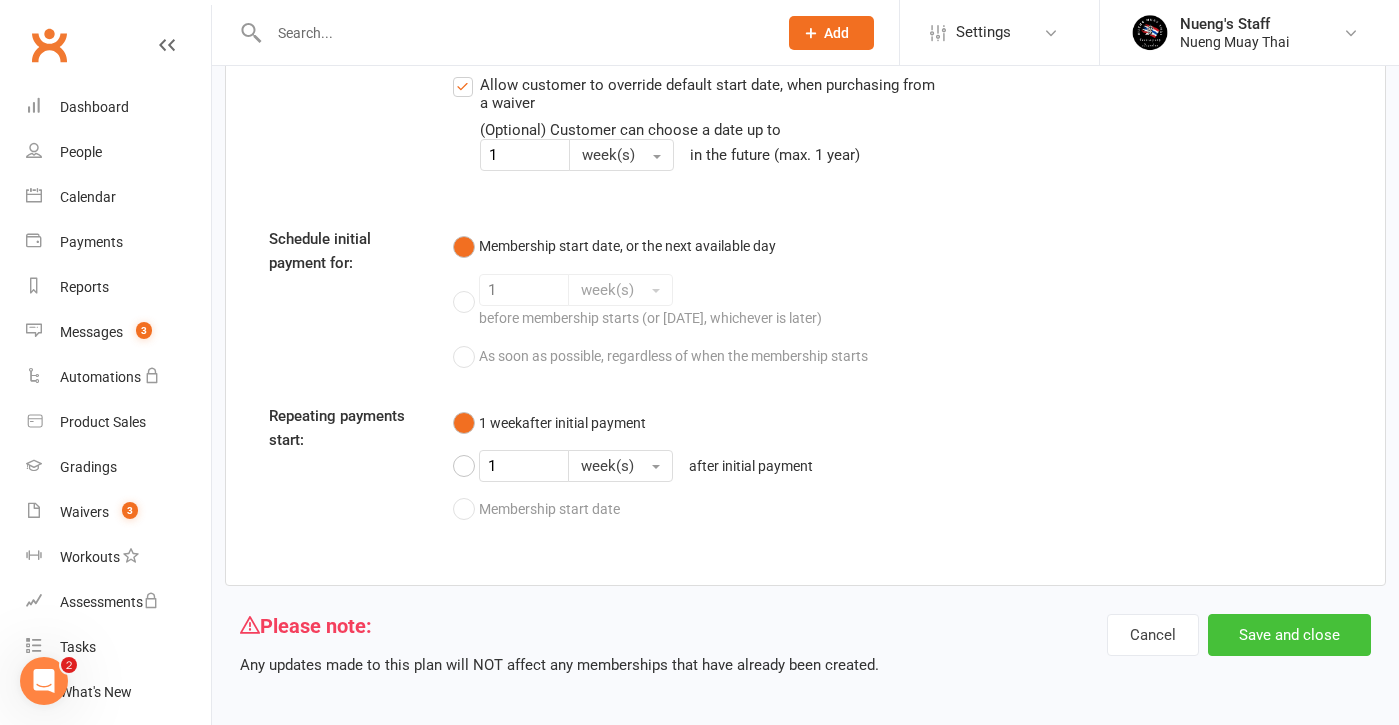 scroll, scrollTop: 2323, scrollLeft: 0, axis: vertical 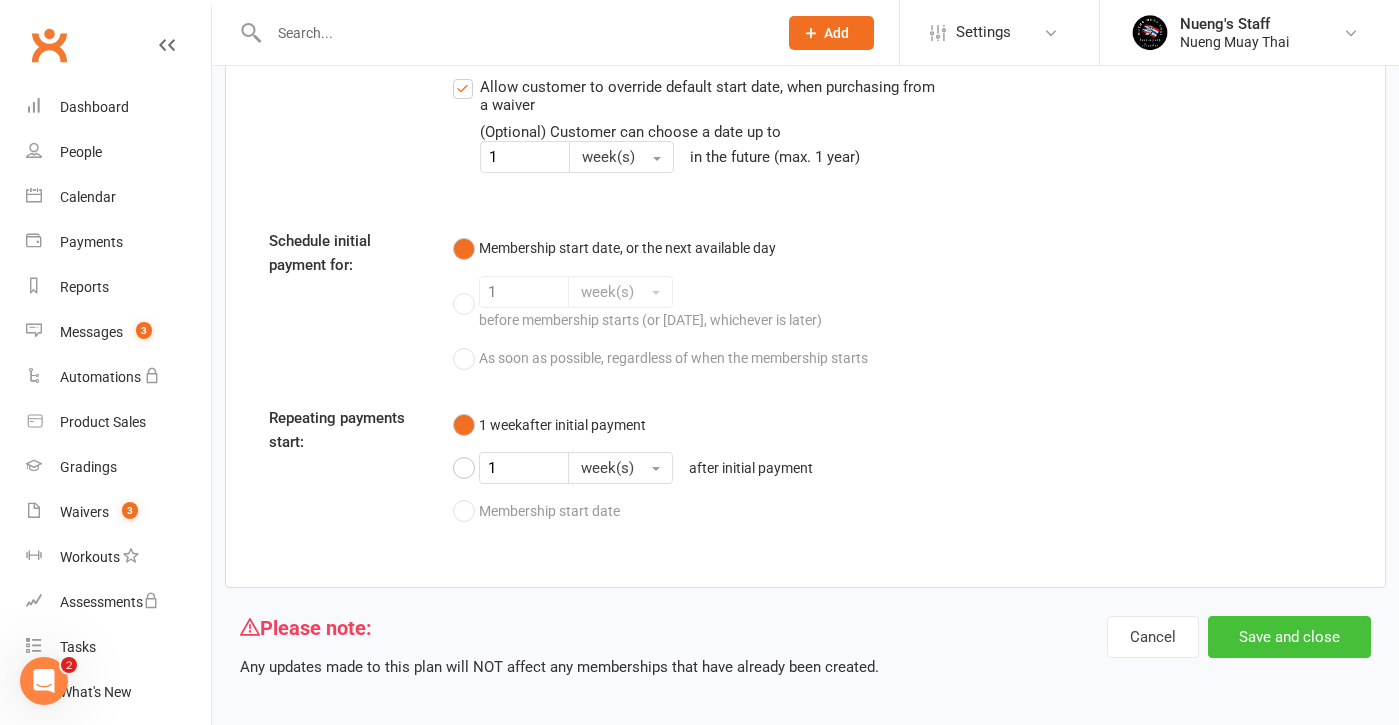 type on "Flexi Membership $60.00 - - paid every week" 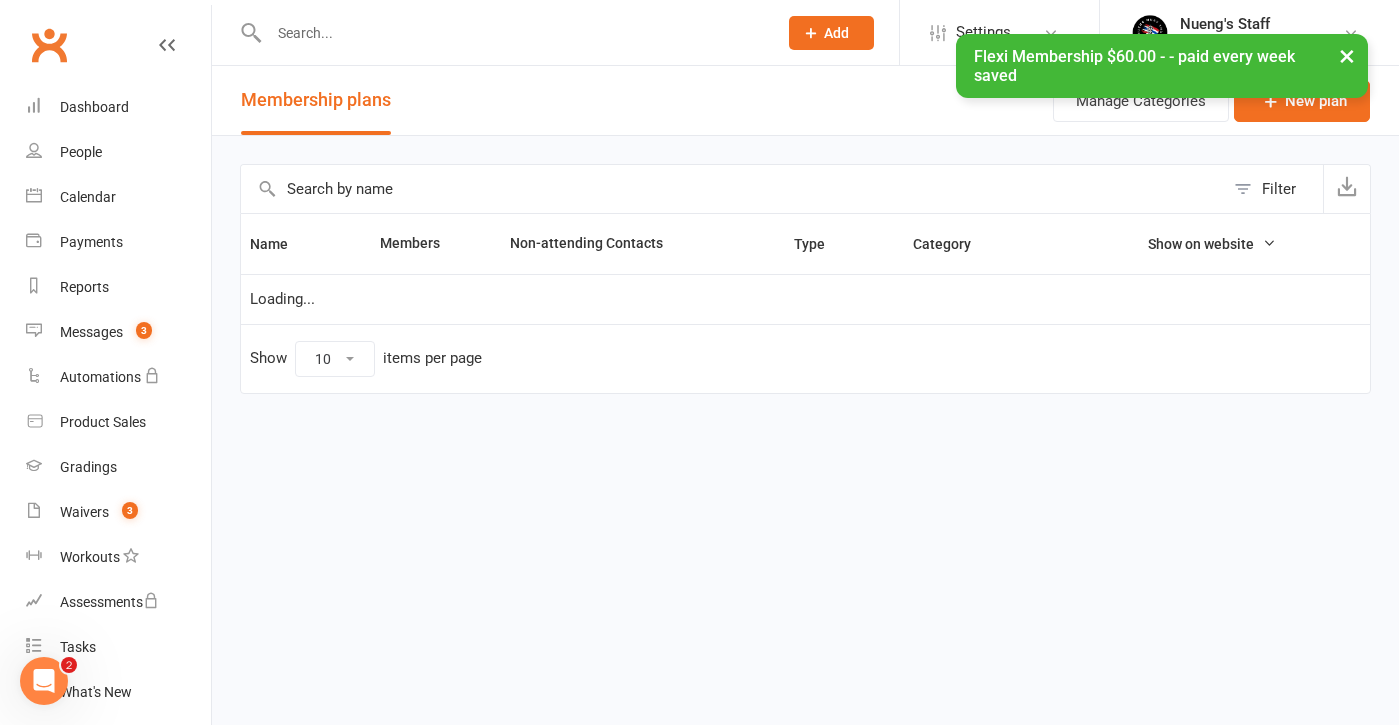 scroll, scrollTop: 0, scrollLeft: 0, axis: both 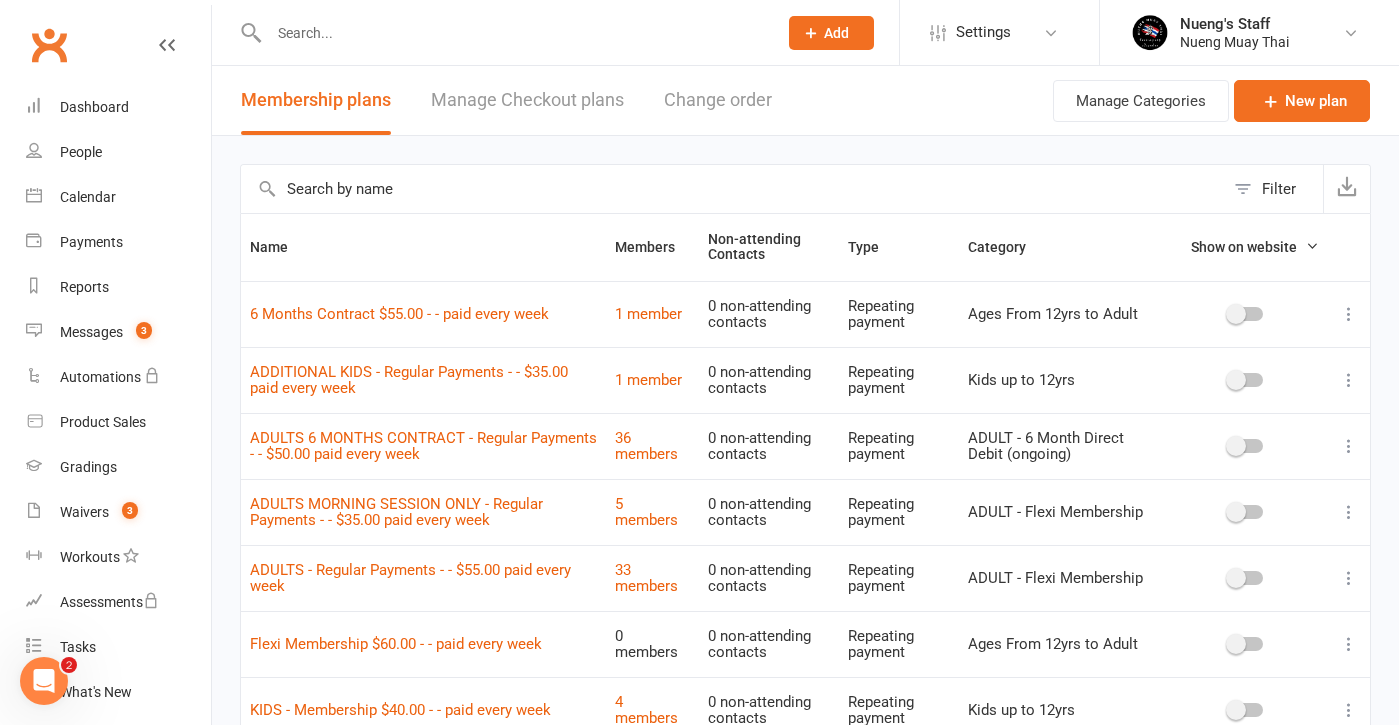 click on "Show on website" at bounding box center (1244, 247) 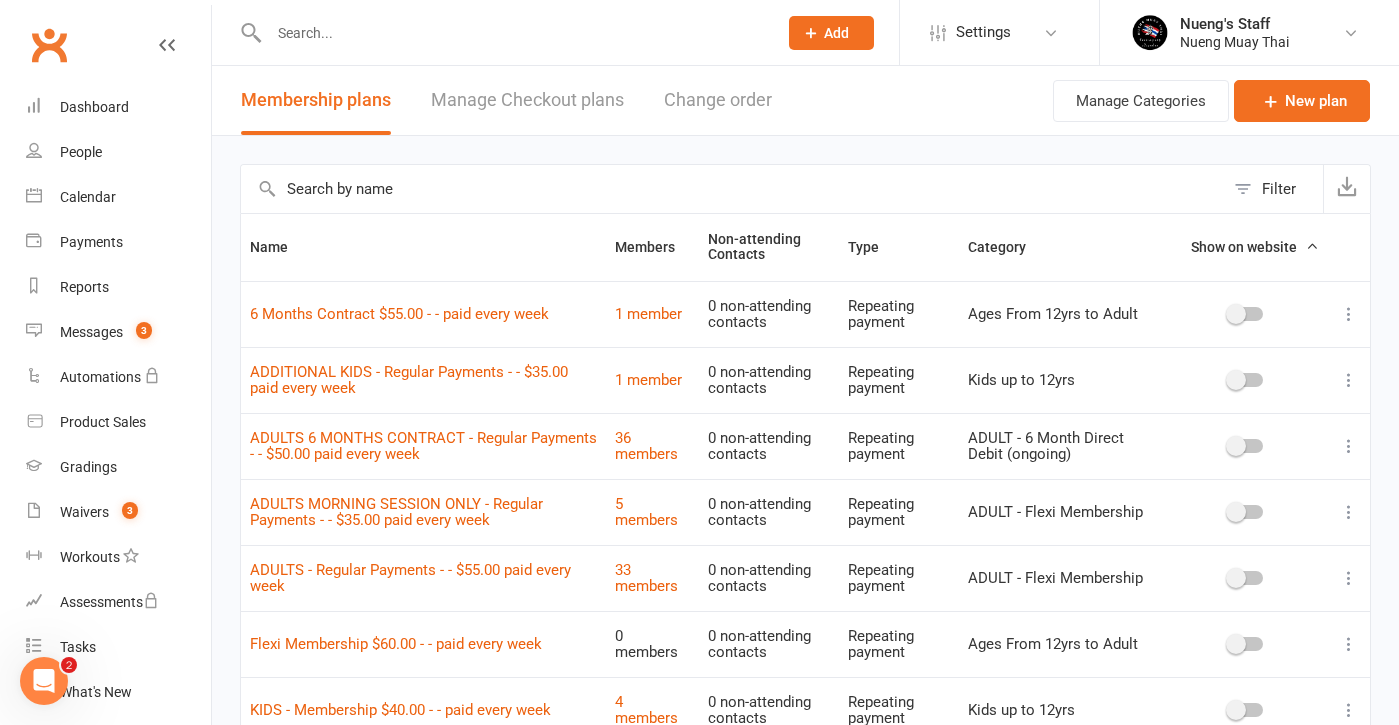 click on "Show on website" at bounding box center [1244, 247] 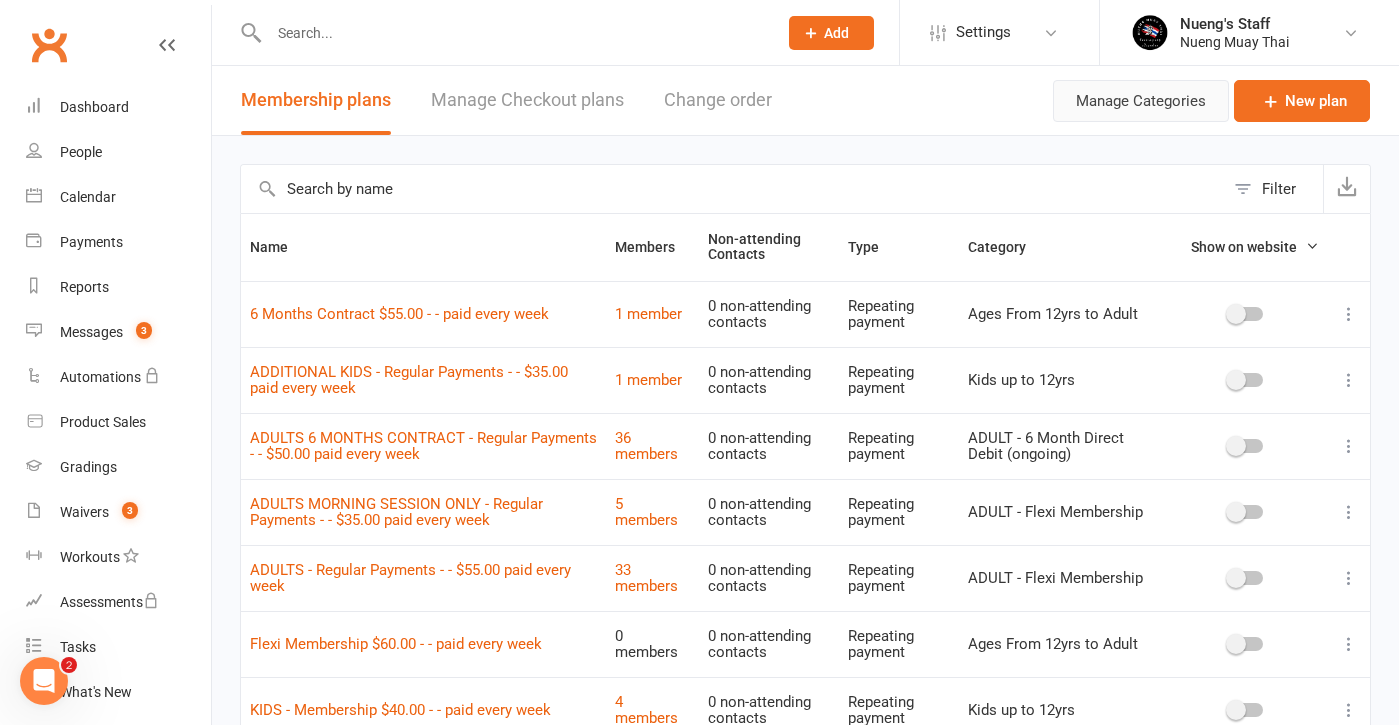 click on "Manage Categories" at bounding box center [1141, 101] 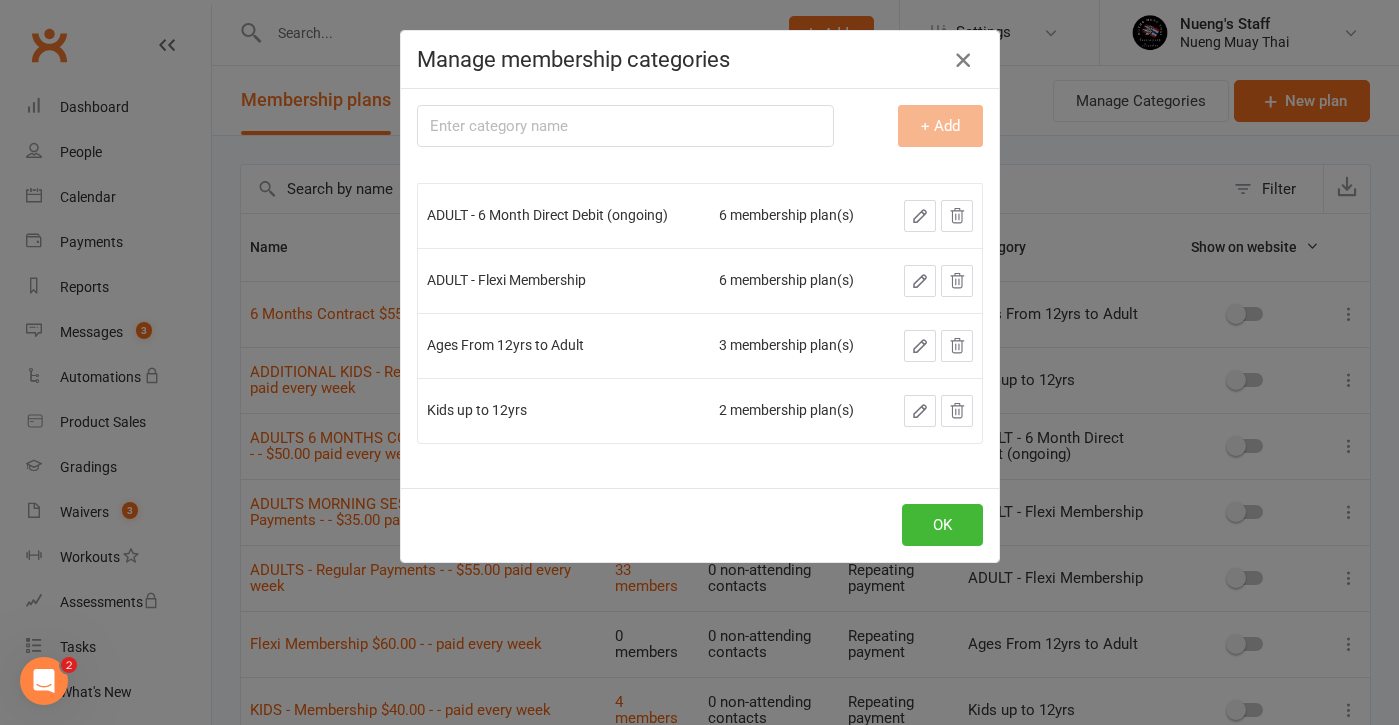 click at bounding box center [963, 60] 